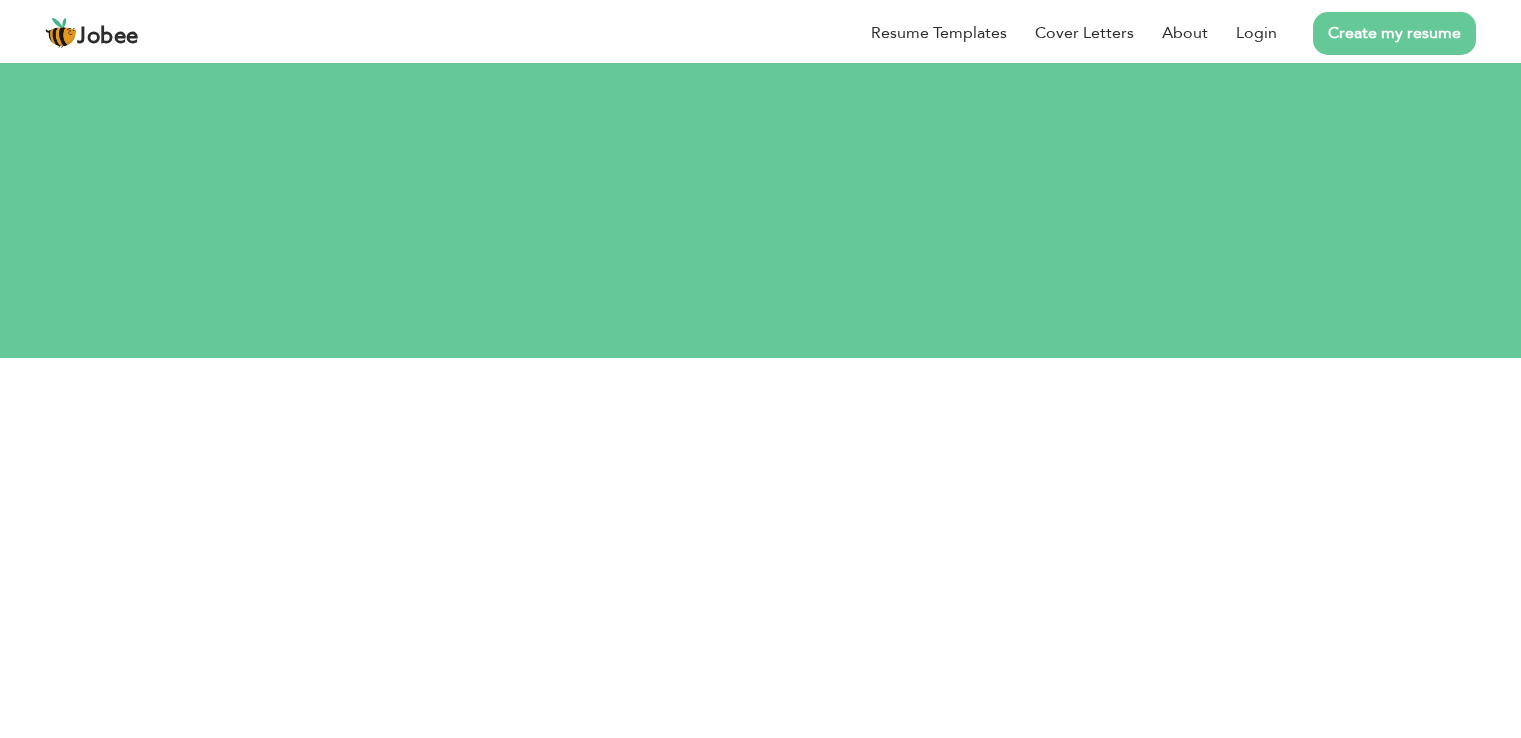 scroll, scrollTop: 0, scrollLeft: 0, axis: both 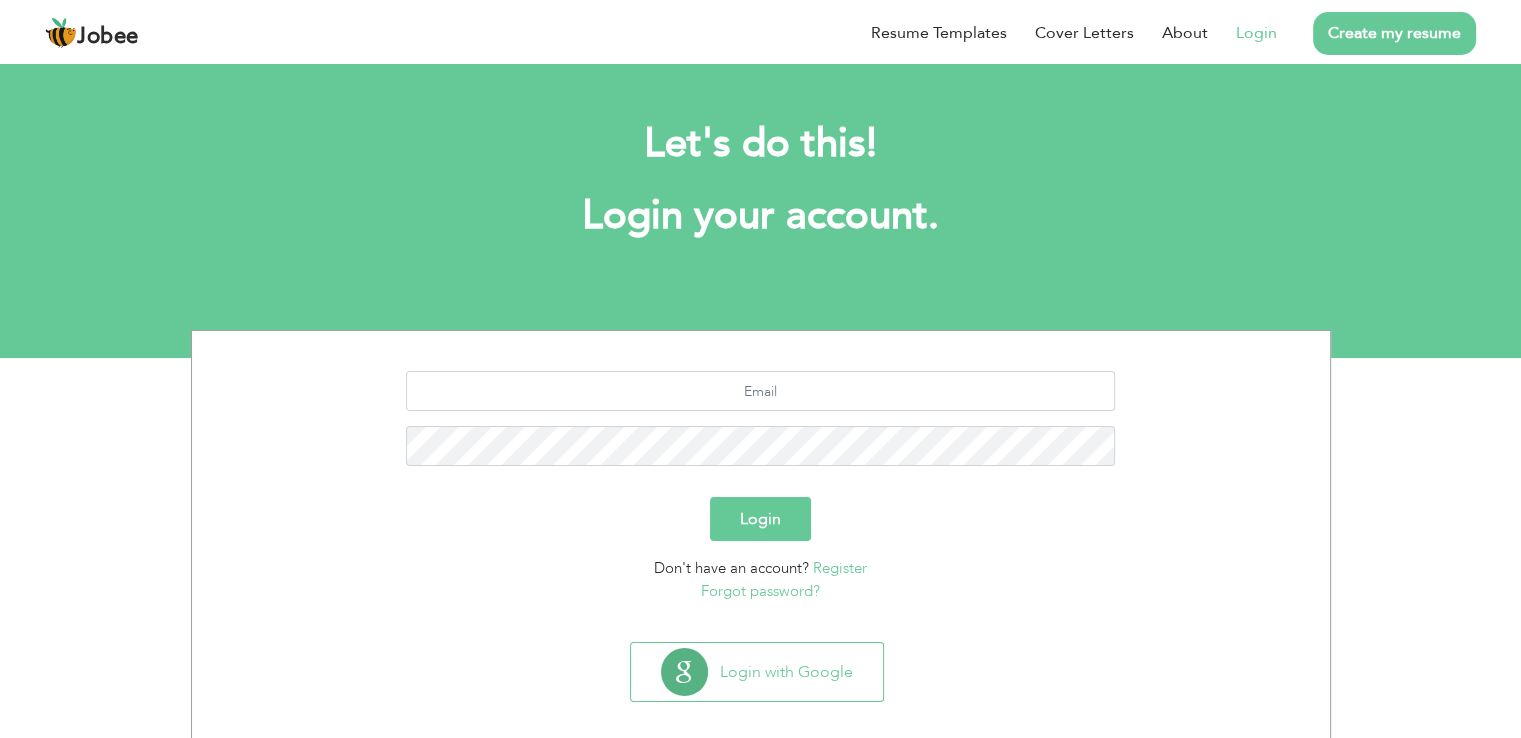 click on "Login" at bounding box center (1256, 33) 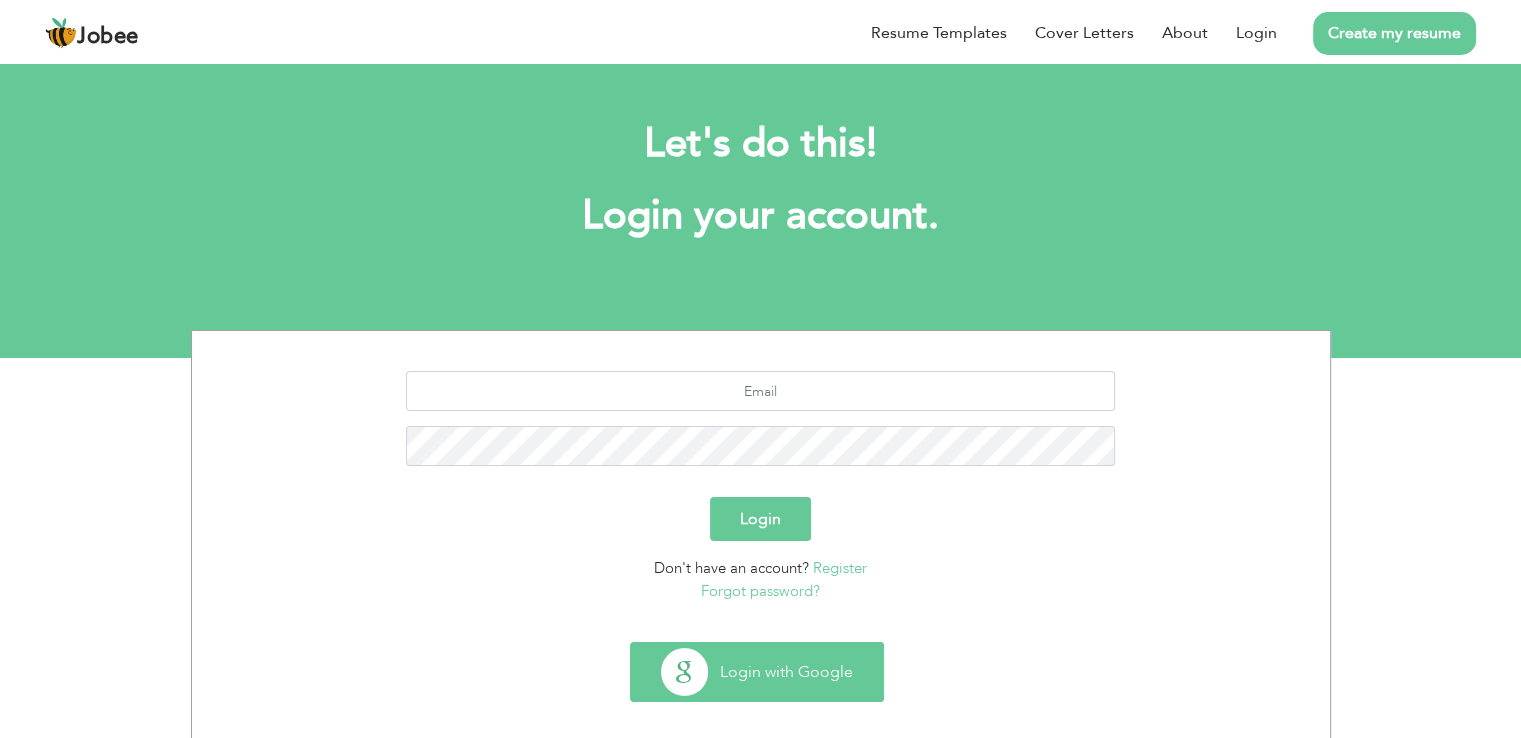 click on "Login with Google" at bounding box center [757, 672] 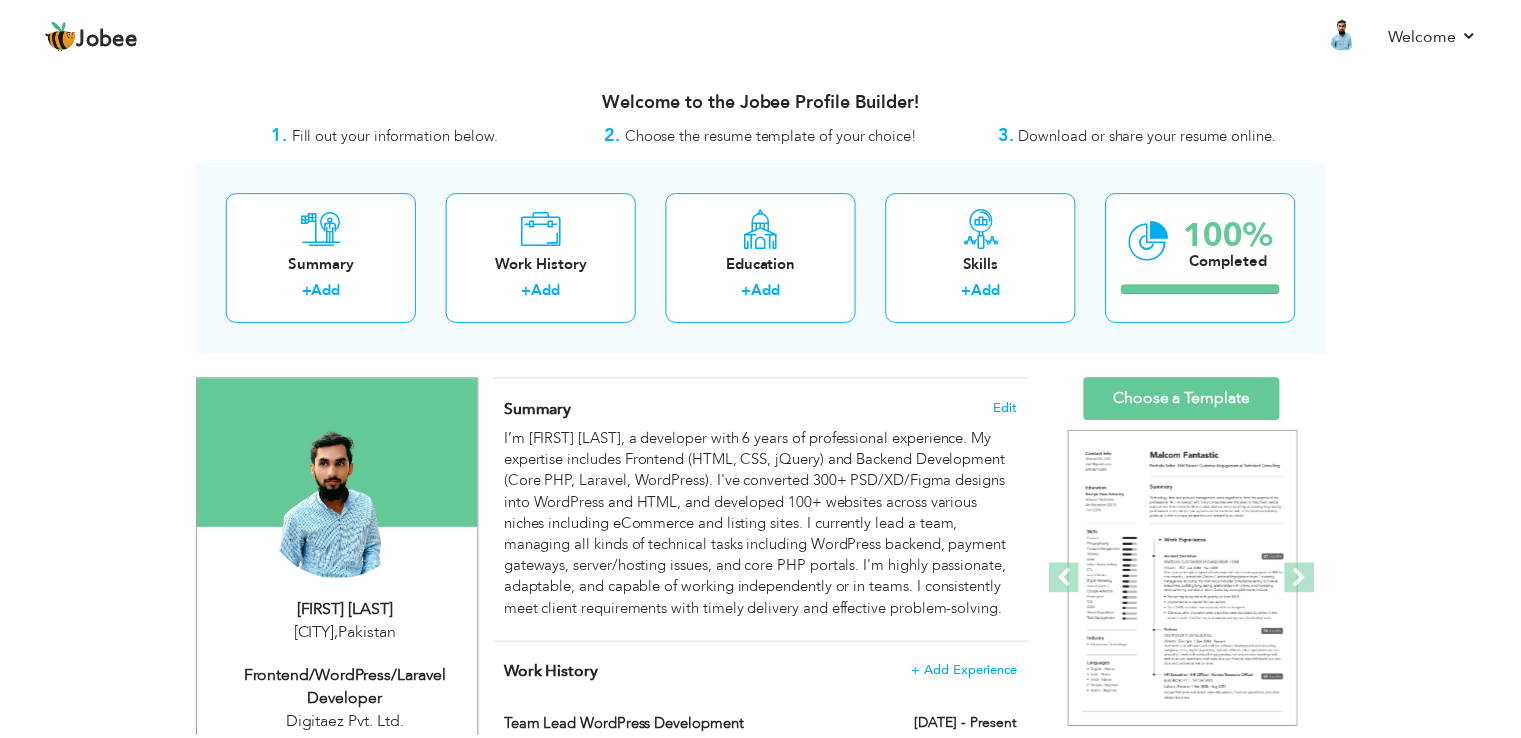 scroll, scrollTop: 0, scrollLeft: 0, axis: both 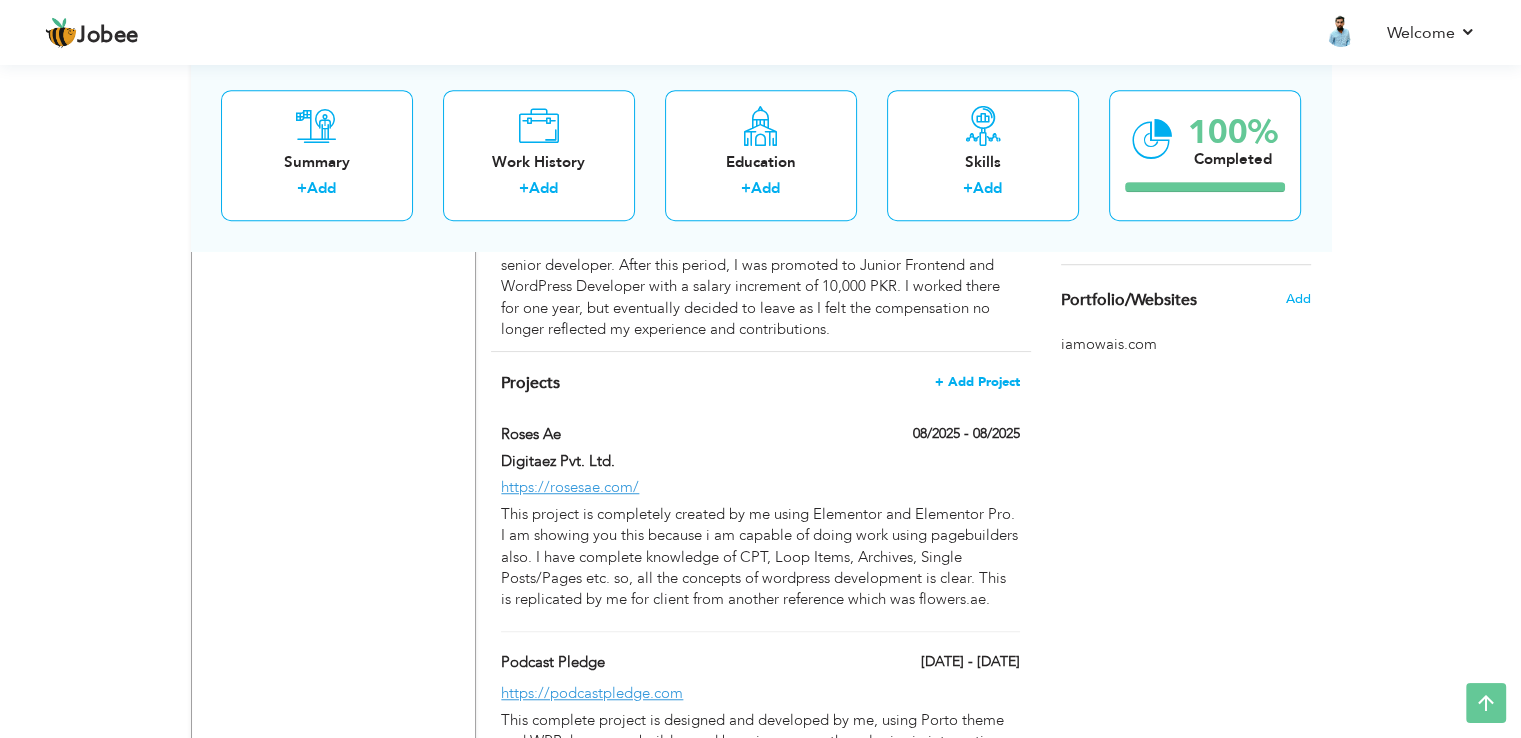 click on "+ Add Project" at bounding box center [977, 382] 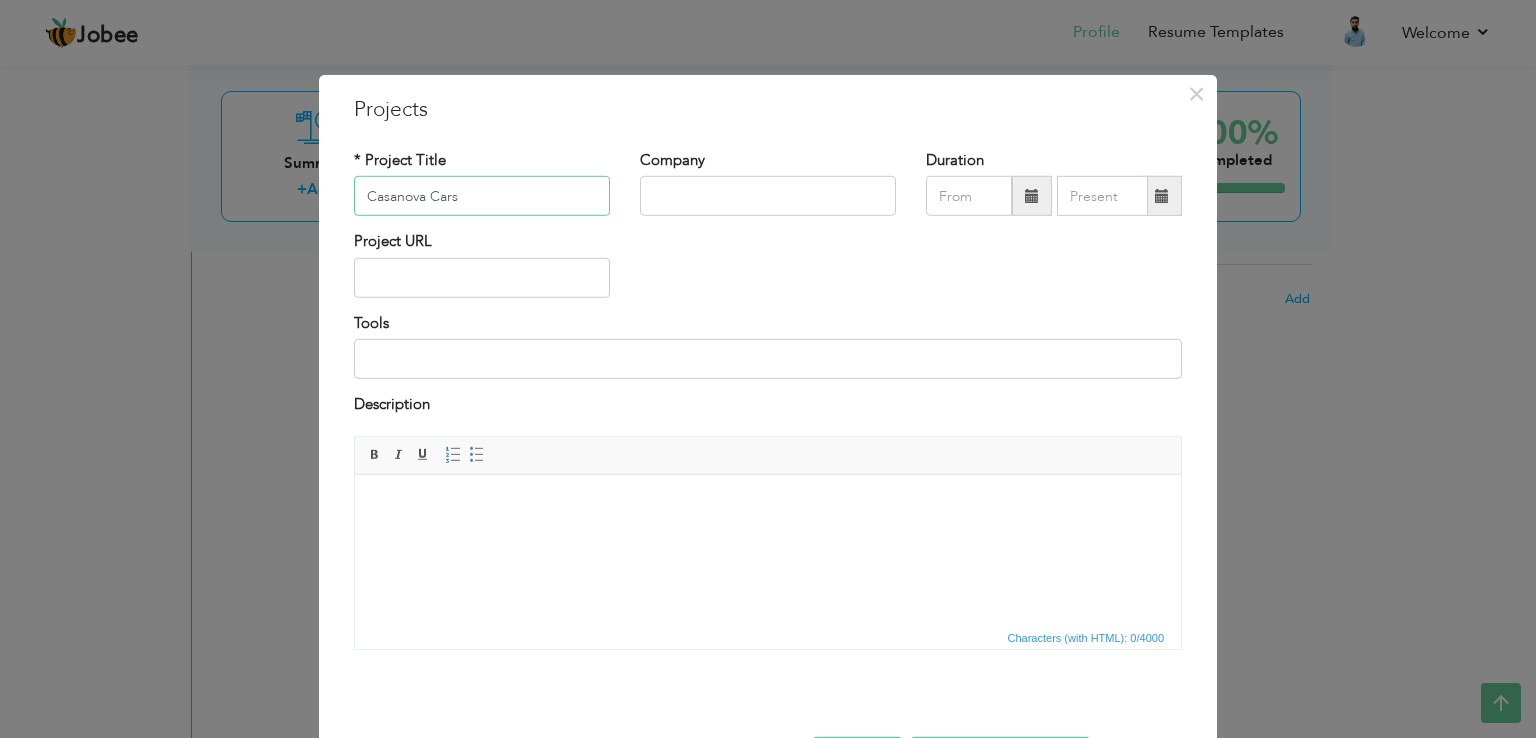 type on "Casanova Cars" 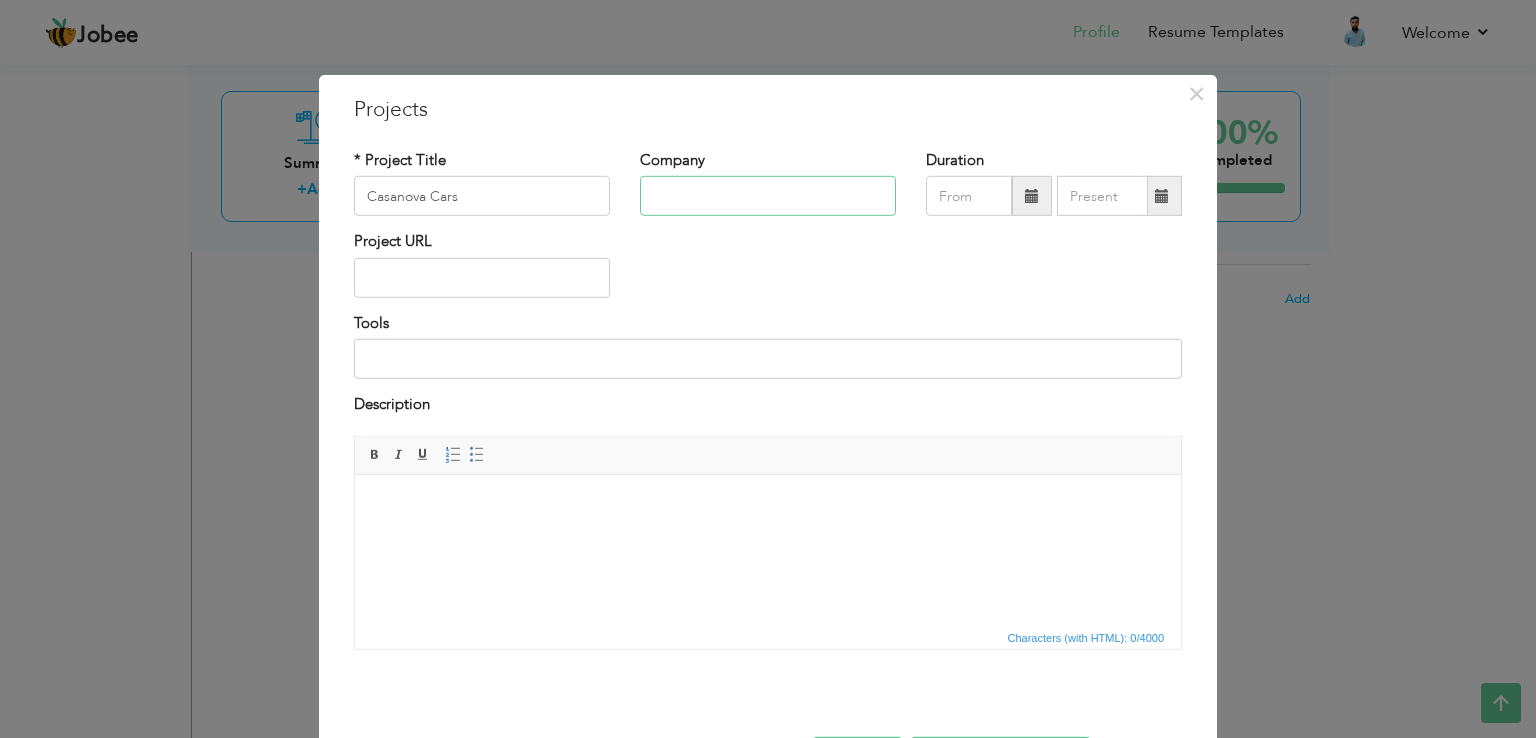 click at bounding box center (768, 196) 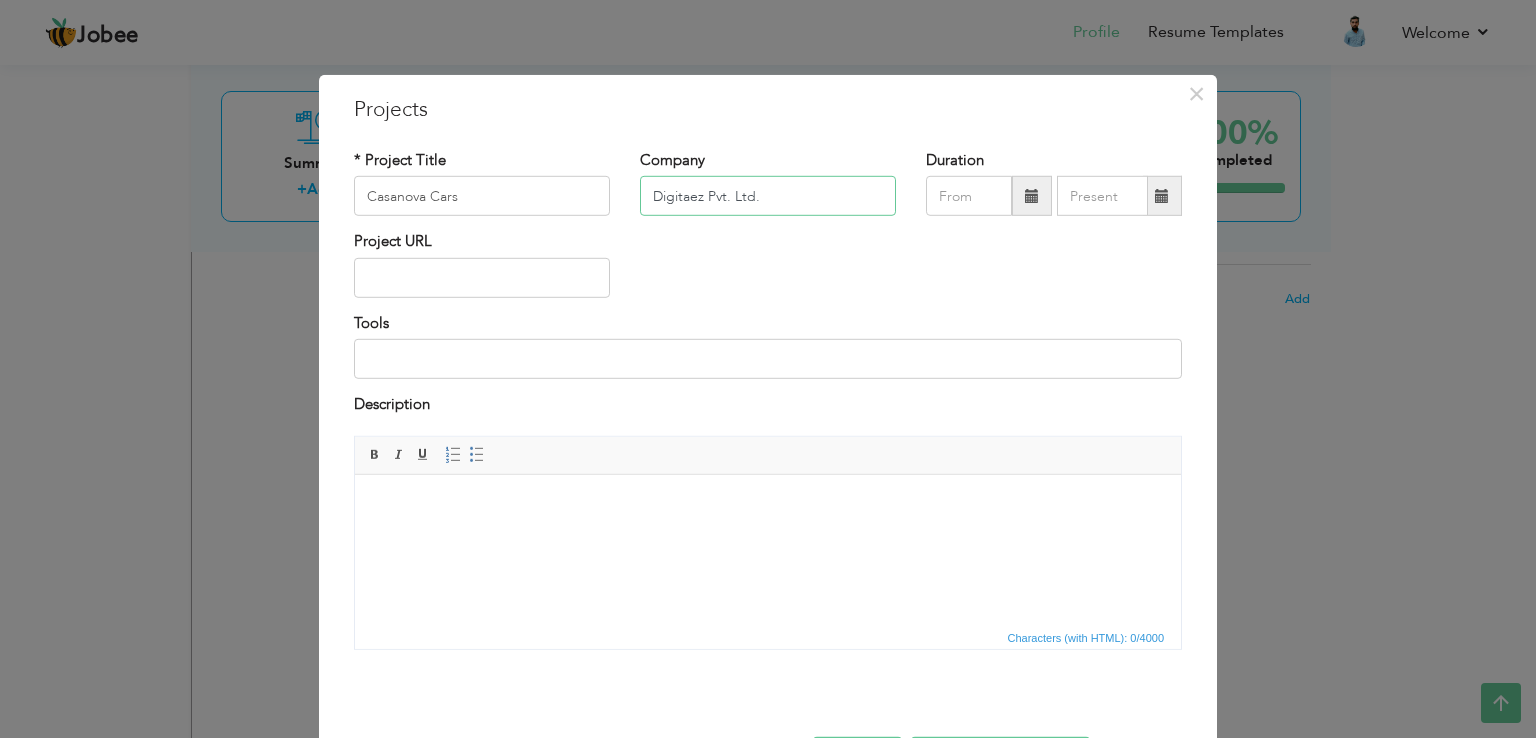 type on "Digitaez Pvt. Ltd." 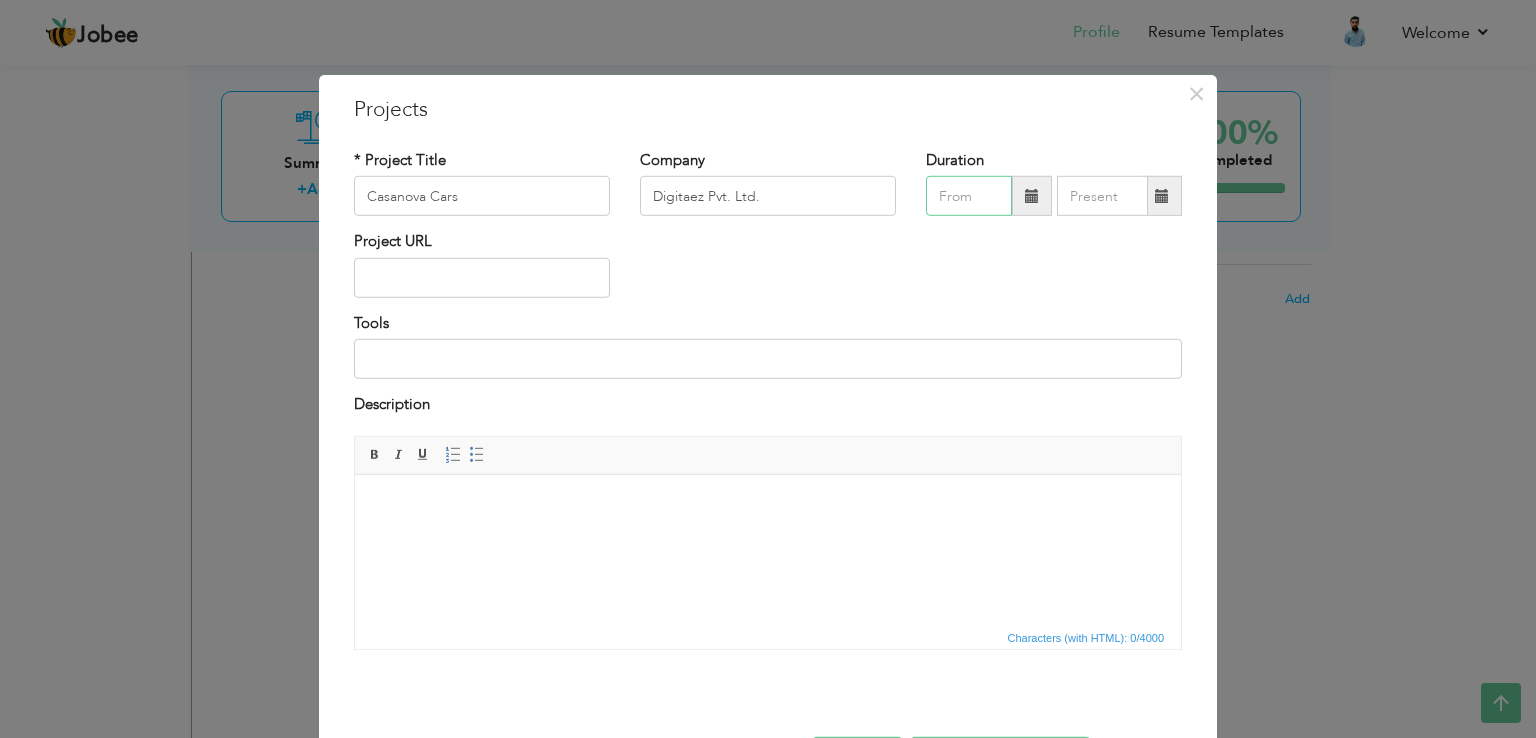 type on "08/2025" 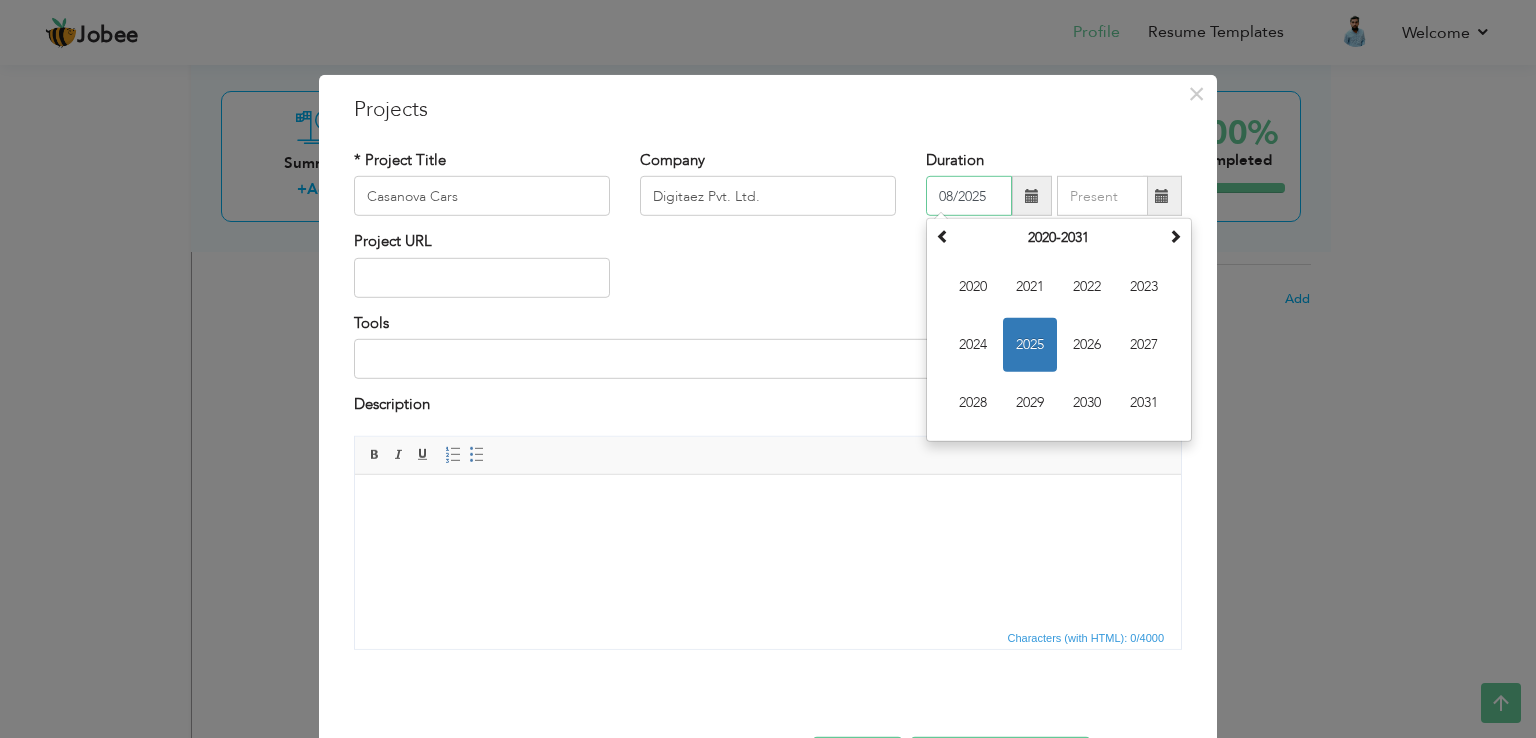 click on "2025" at bounding box center (1030, 345) 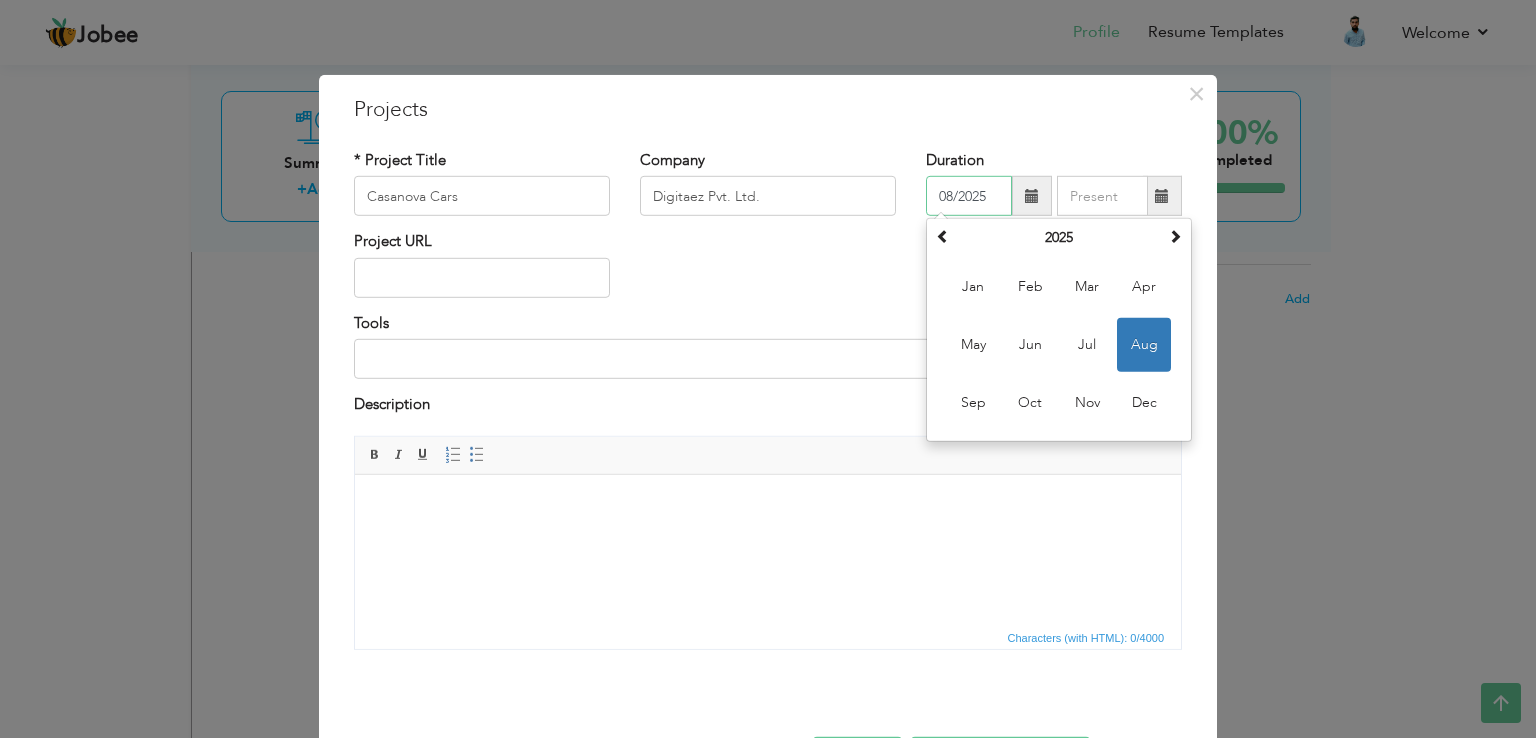 click on "Aug" at bounding box center (1144, 345) 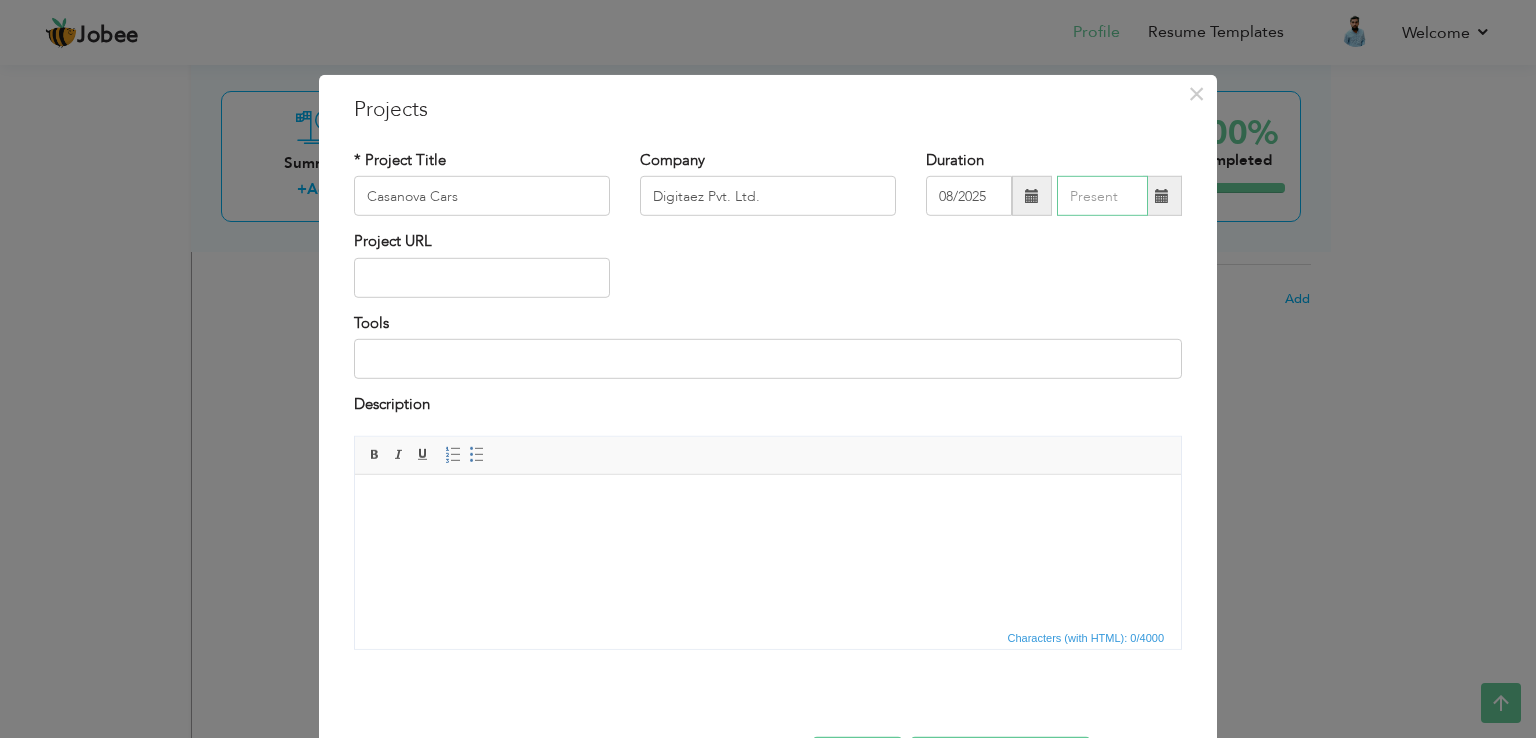 type on "08/2025" 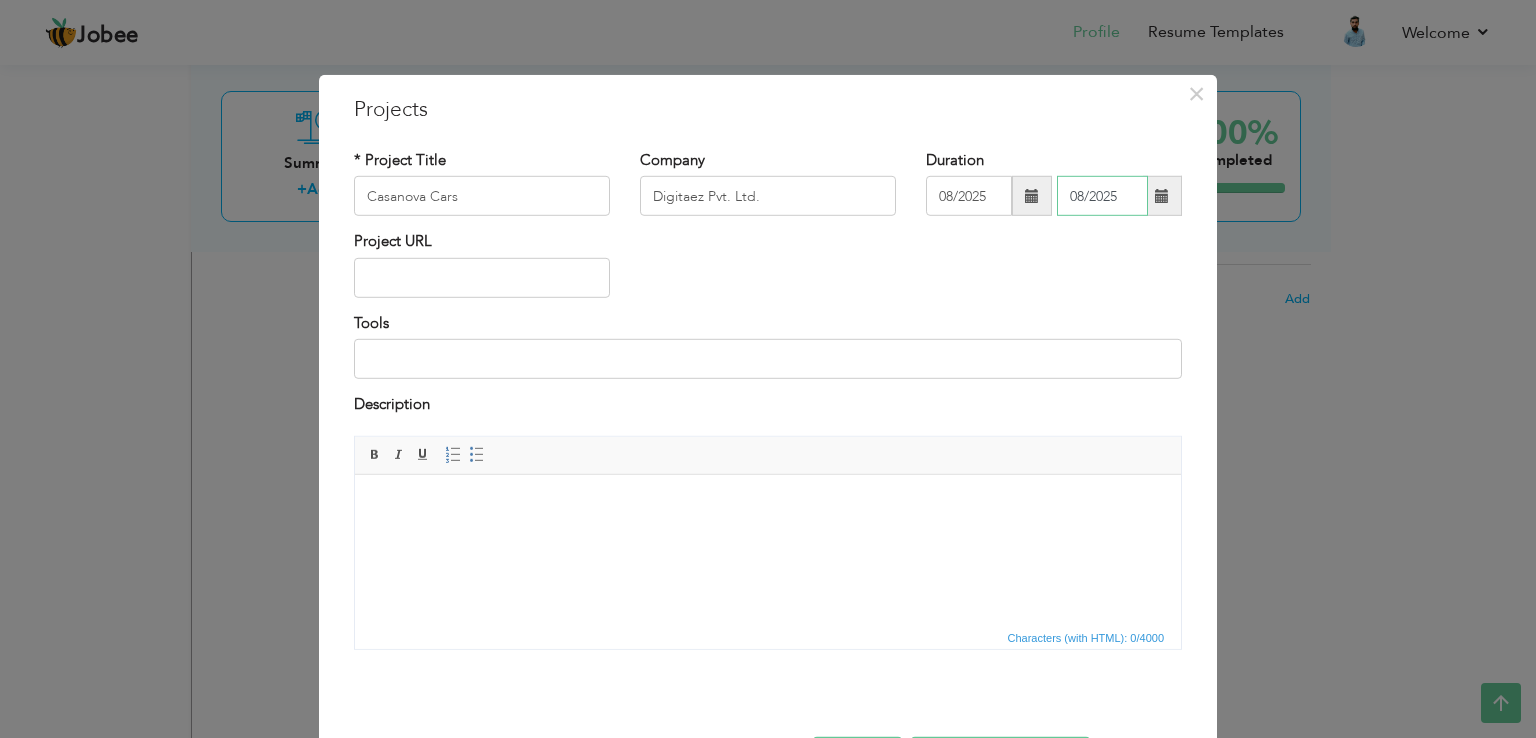 click on "08/2025" at bounding box center (1102, 196) 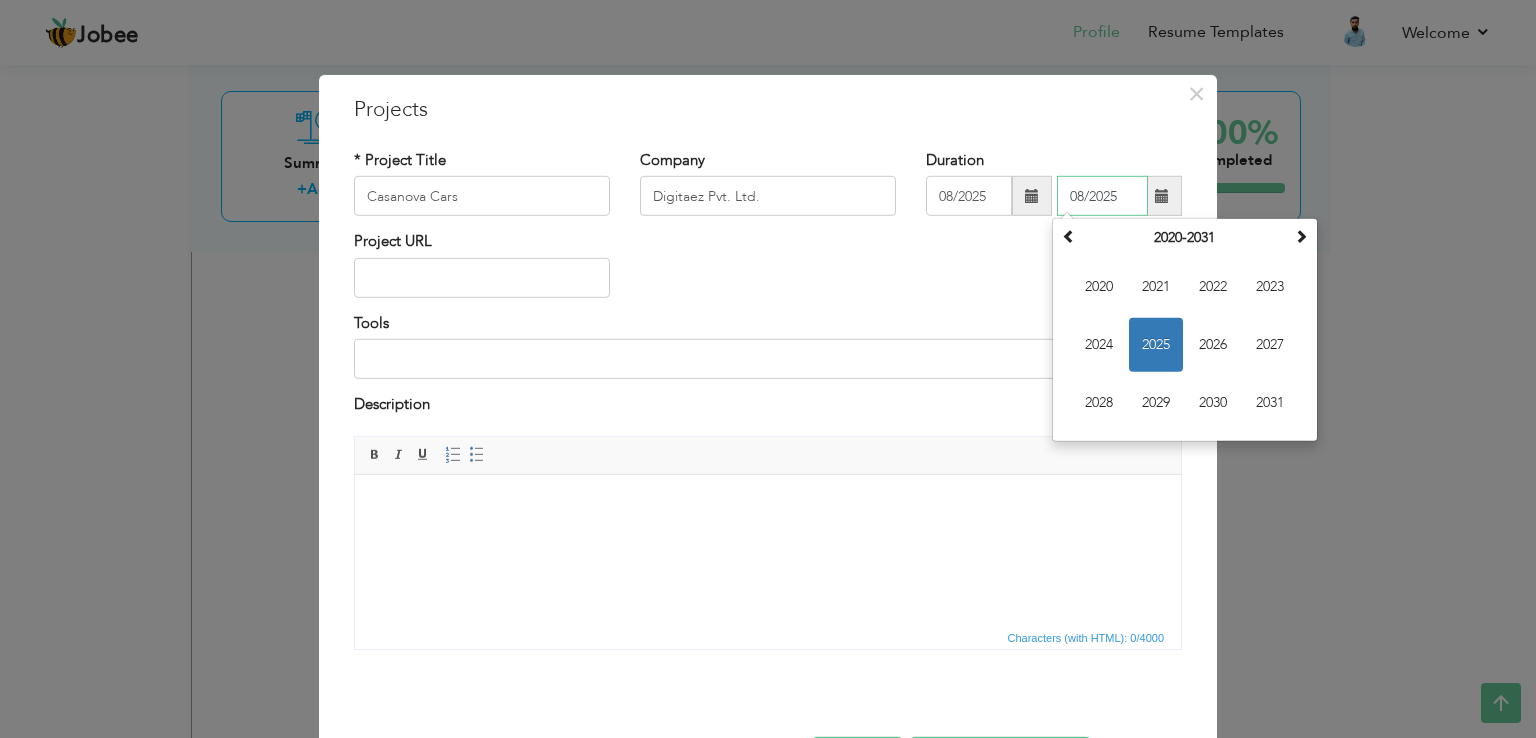 click on "2025" at bounding box center (1156, 345) 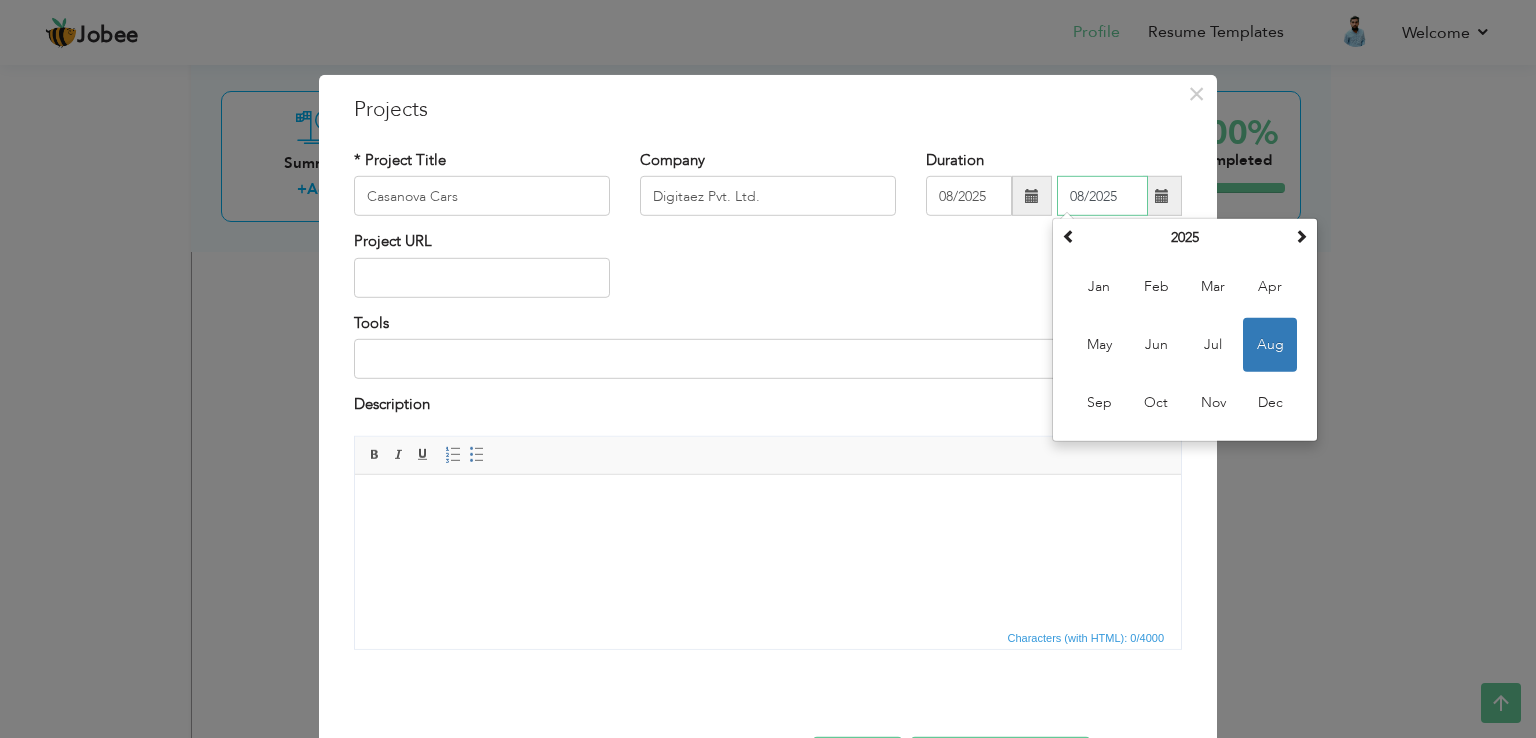 click on "Aug" at bounding box center [1270, 345] 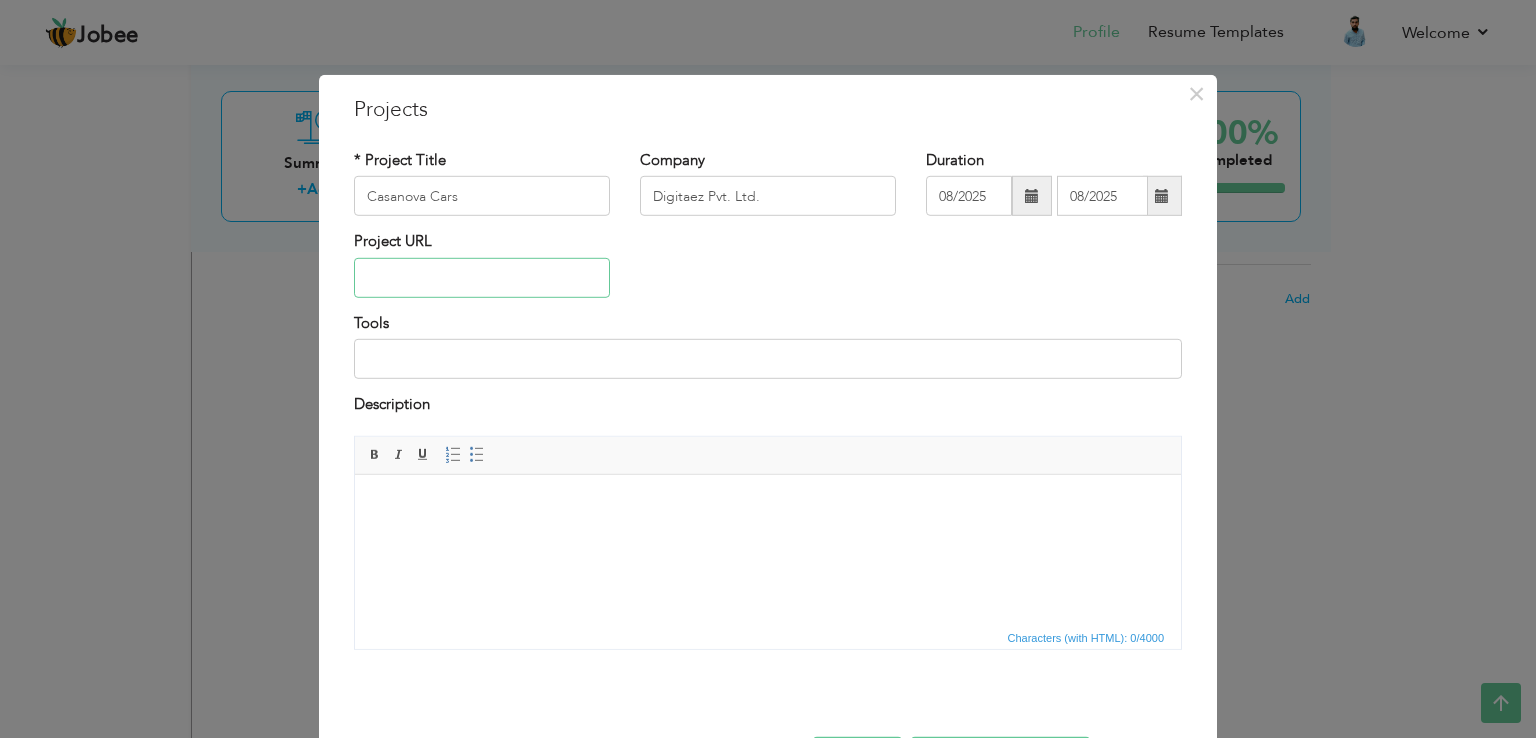 click at bounding box center (482, 278) 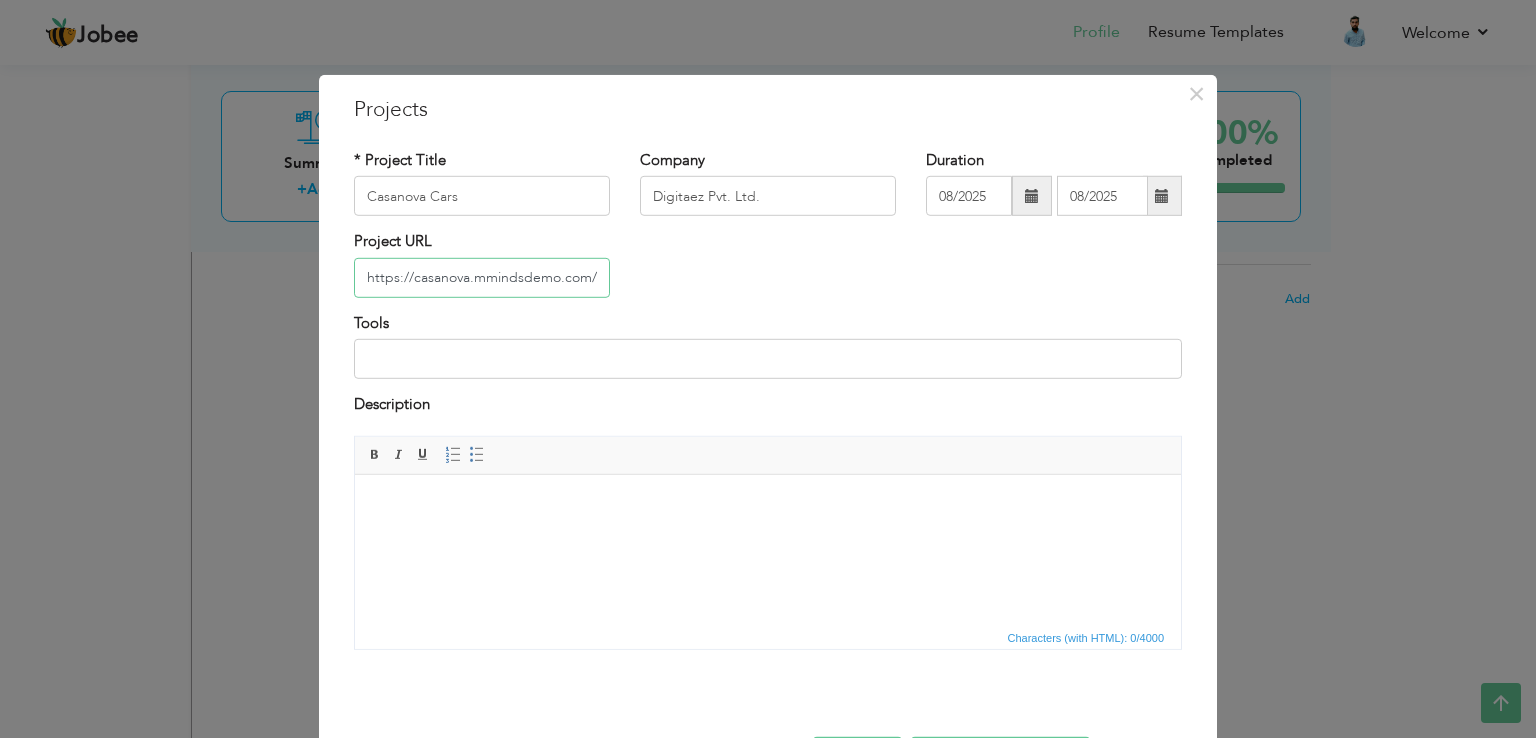 type on "https://casanova.mmindsdemo.com/" 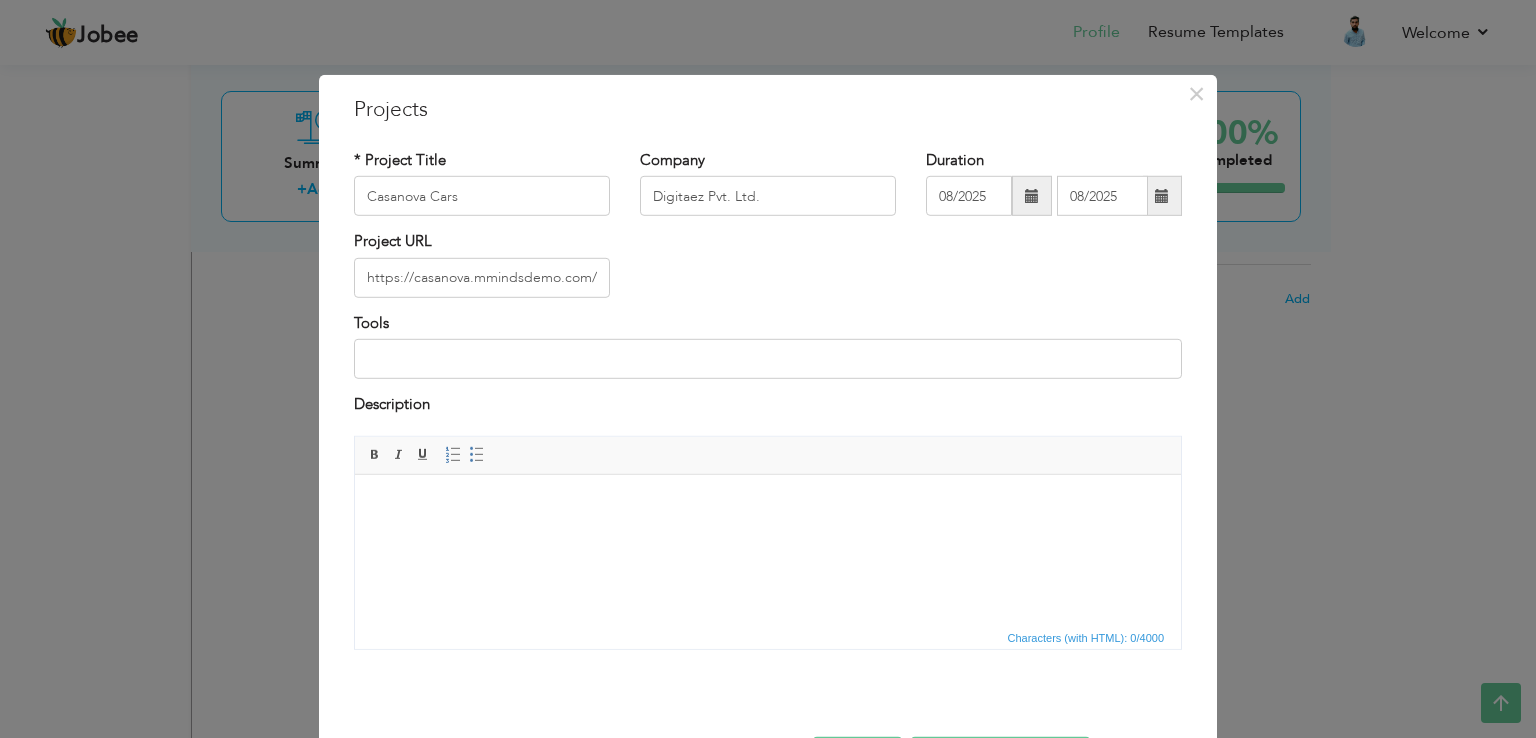 click at bounding box center [768, 504] 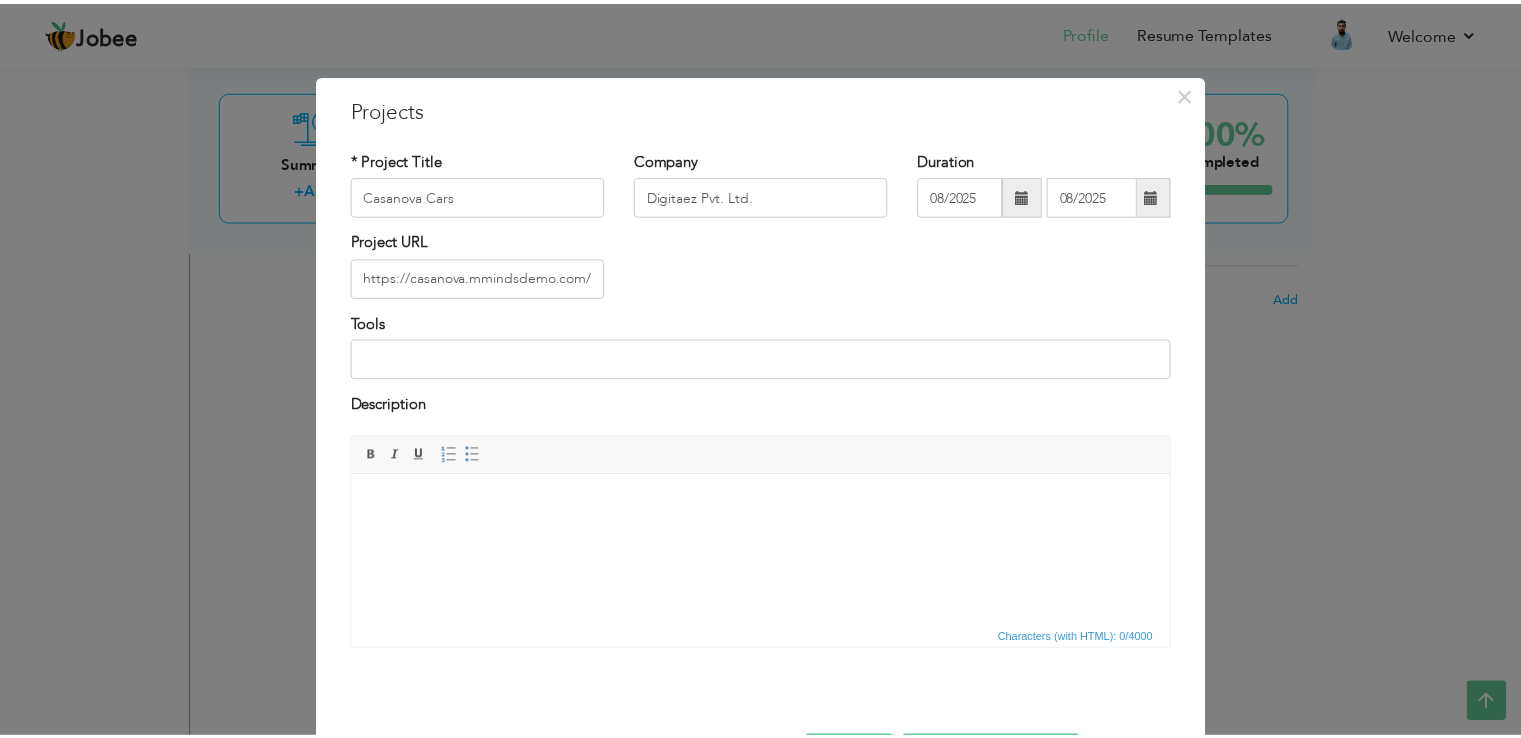 scroll, scrollTop: 72, scrollLeft: 0, axis: vertical 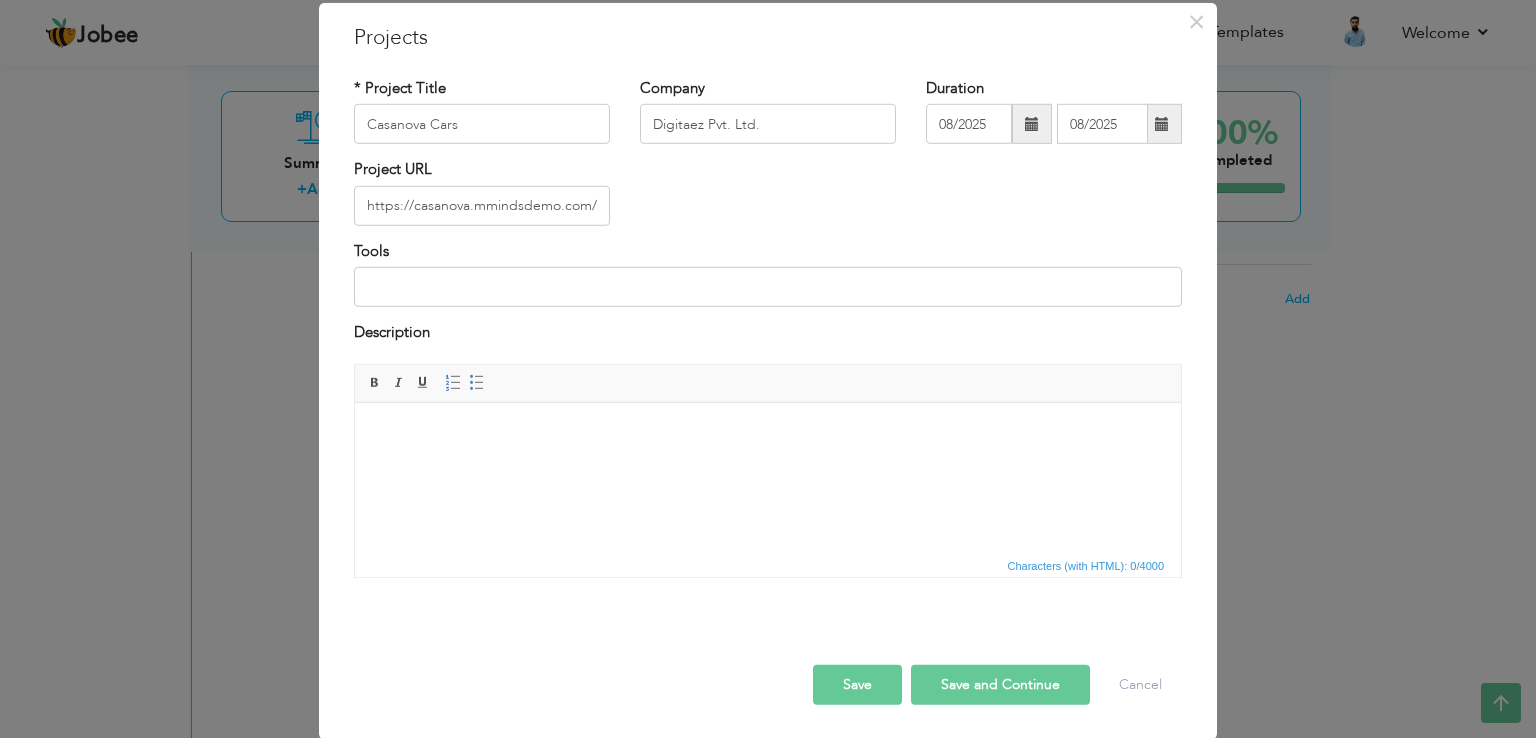 click on "Save and Continue" at bounding box center (1000, 684) 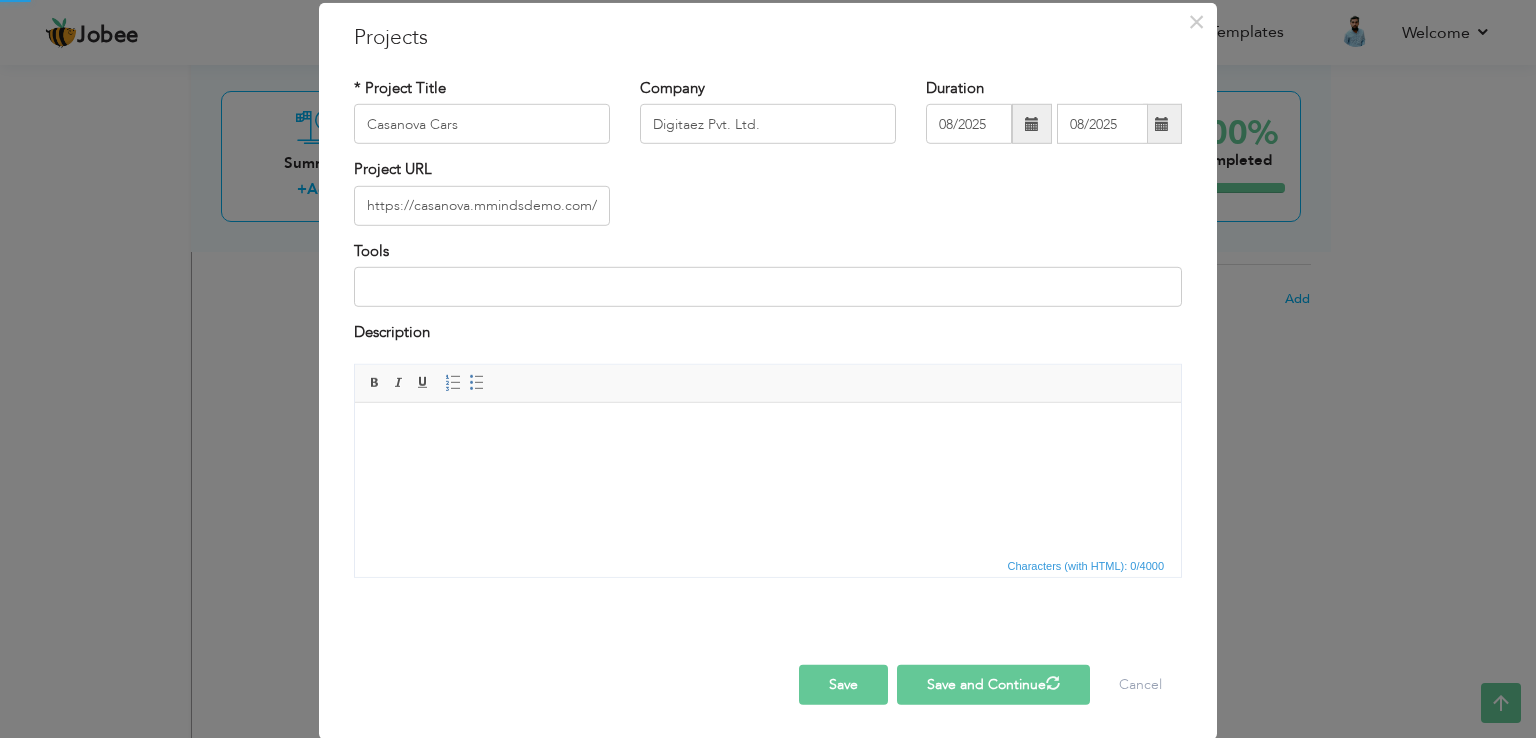 type 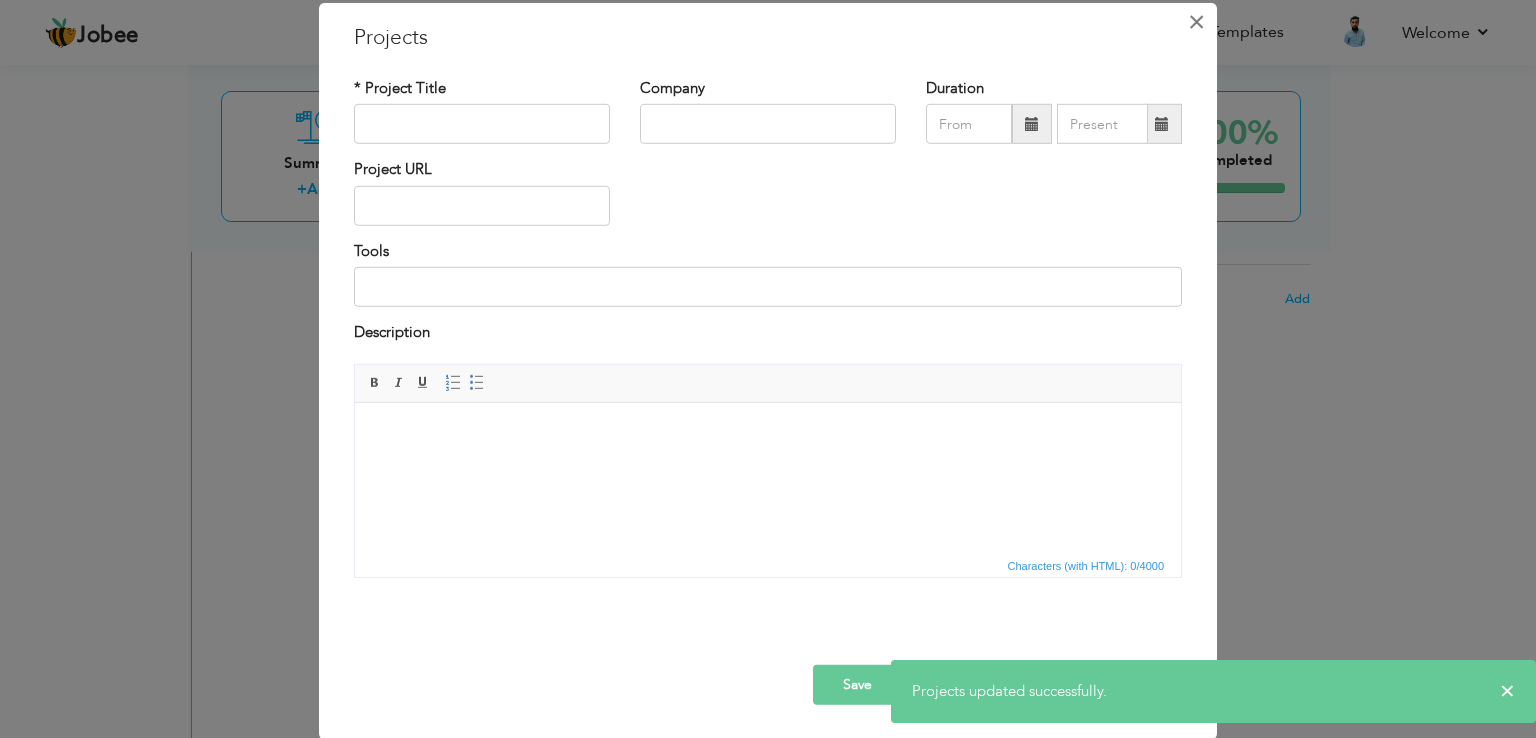 click on "×" at bounding box center [1196, 22] 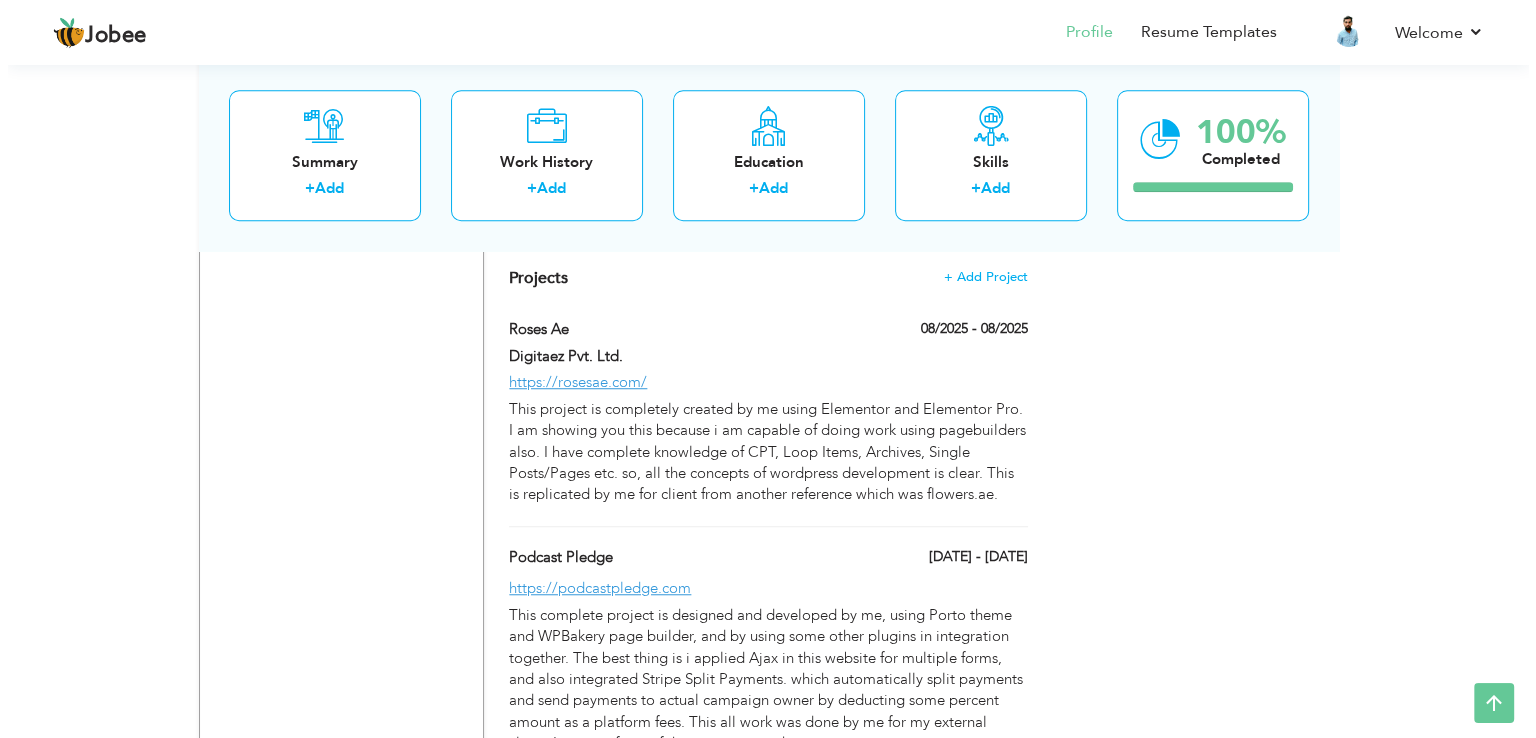 scroll, scrollTop: 1383, scrollLeft: 0, axis: vertical 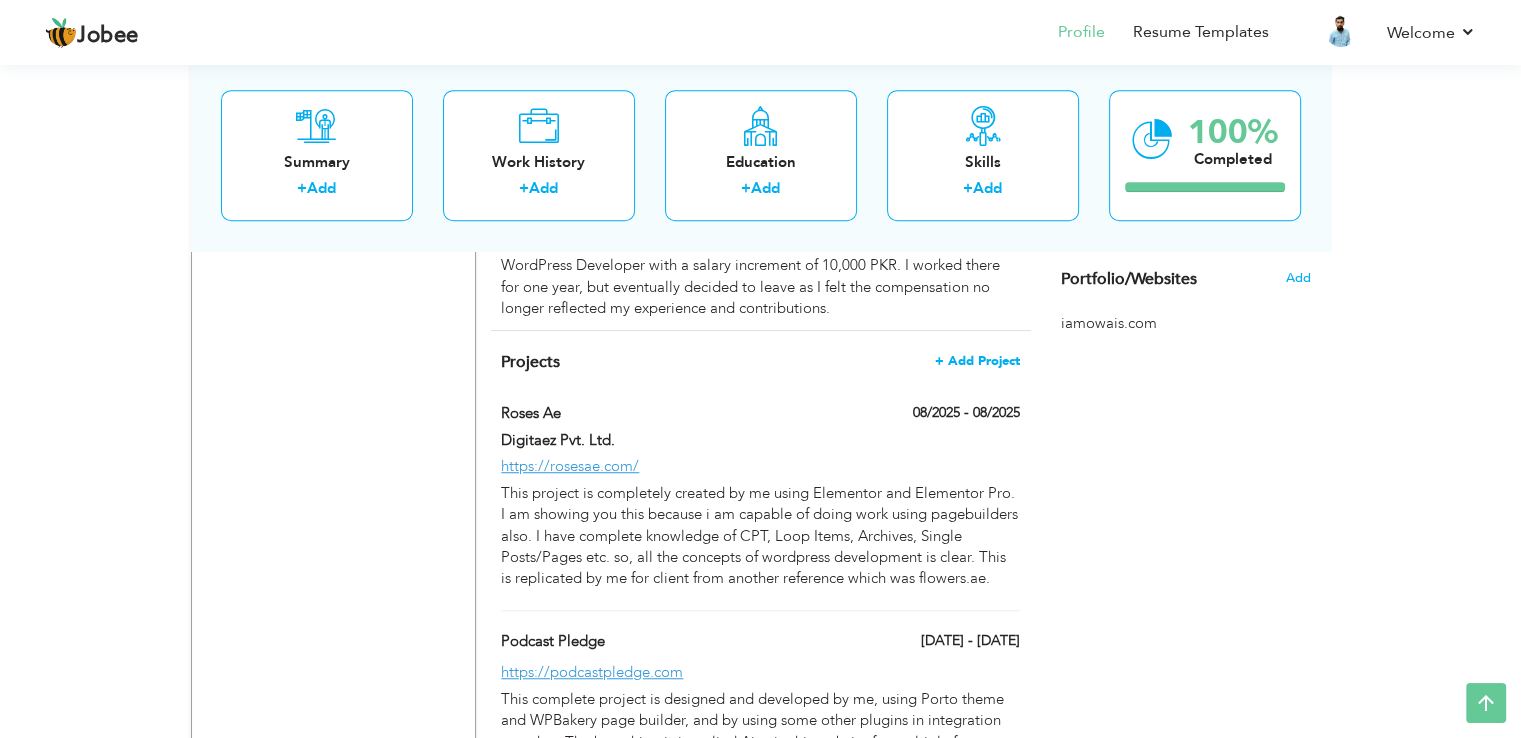 click on "+ Add Project" at bounding box center (977, 361) 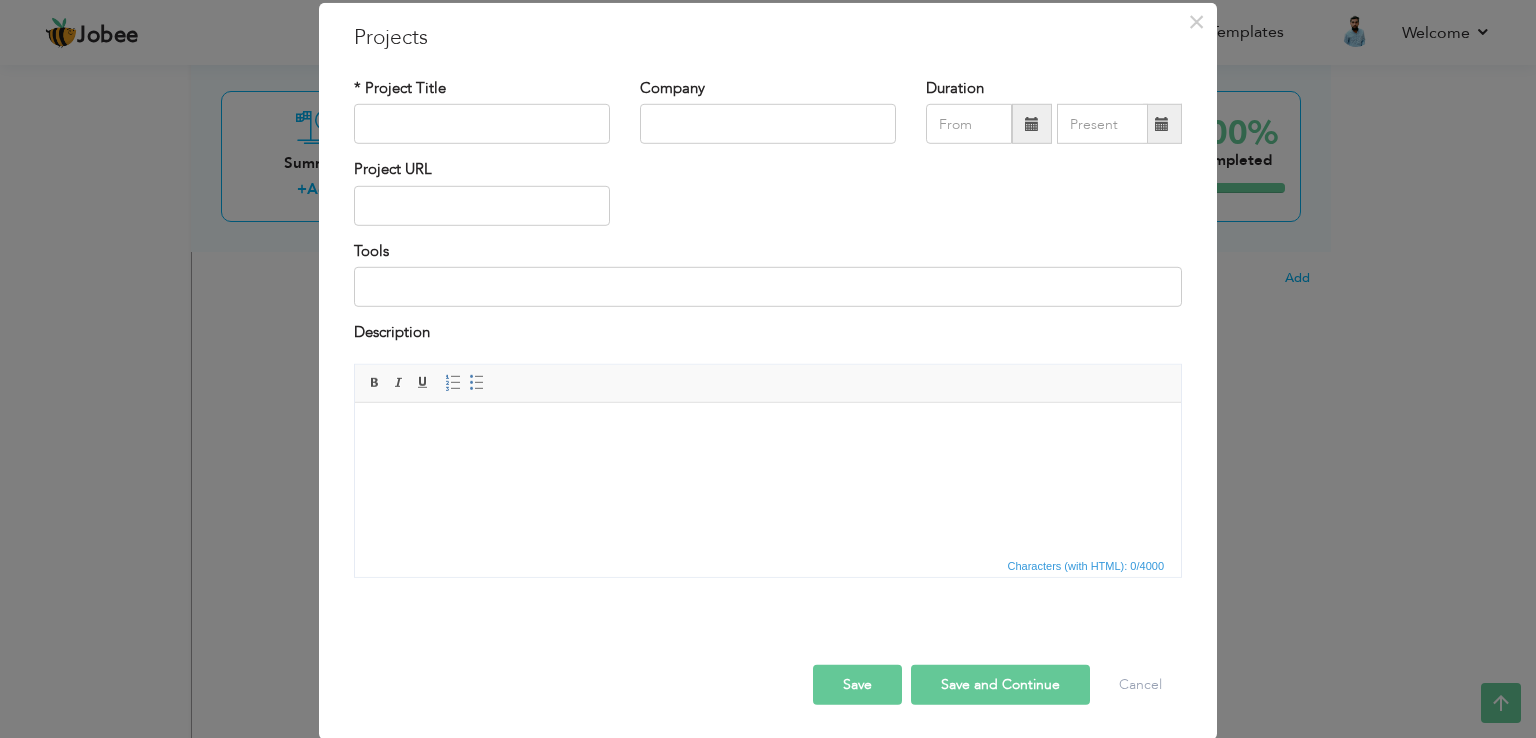 scroll, scrollTop: 0, scrollLeft: 0, axis: both 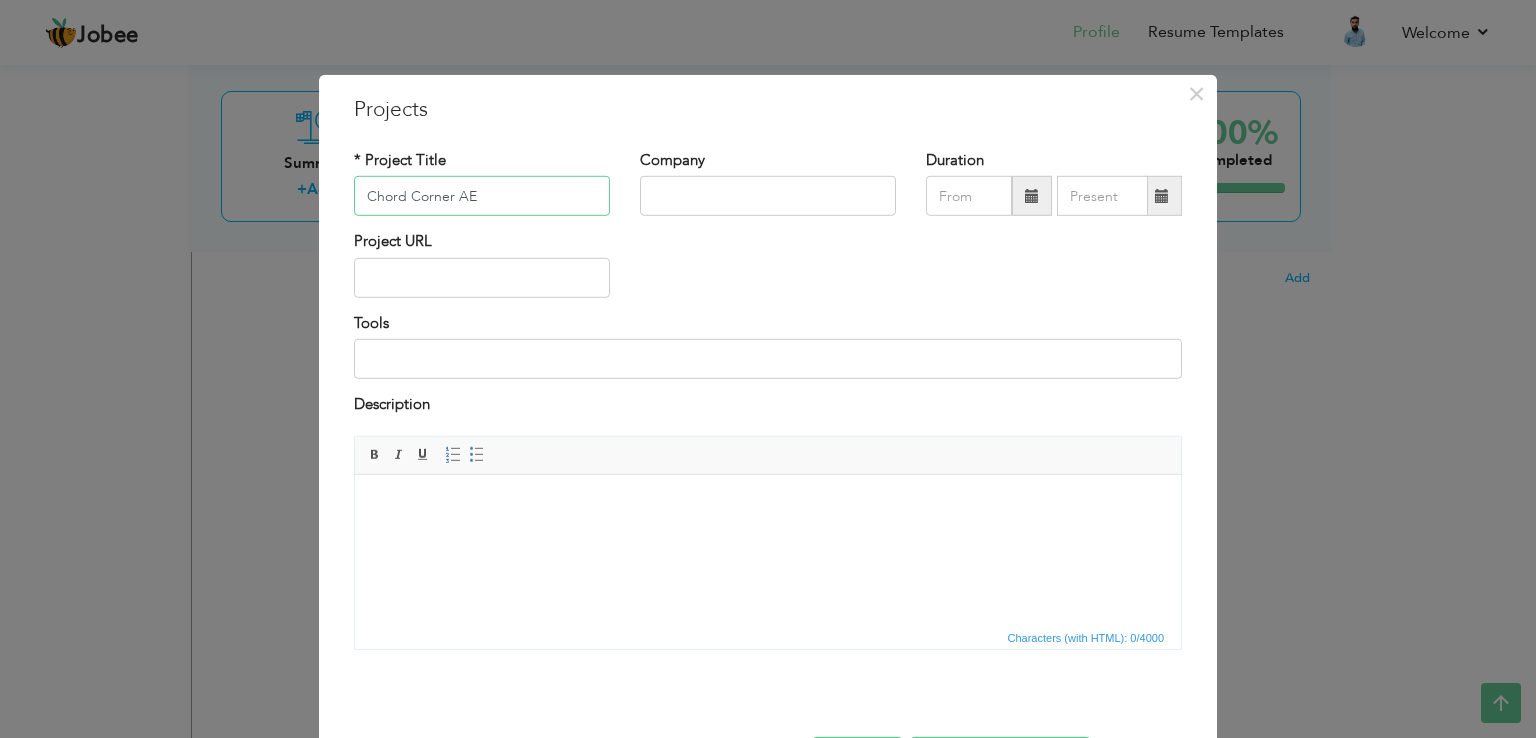 type on "Chord Corner AE" 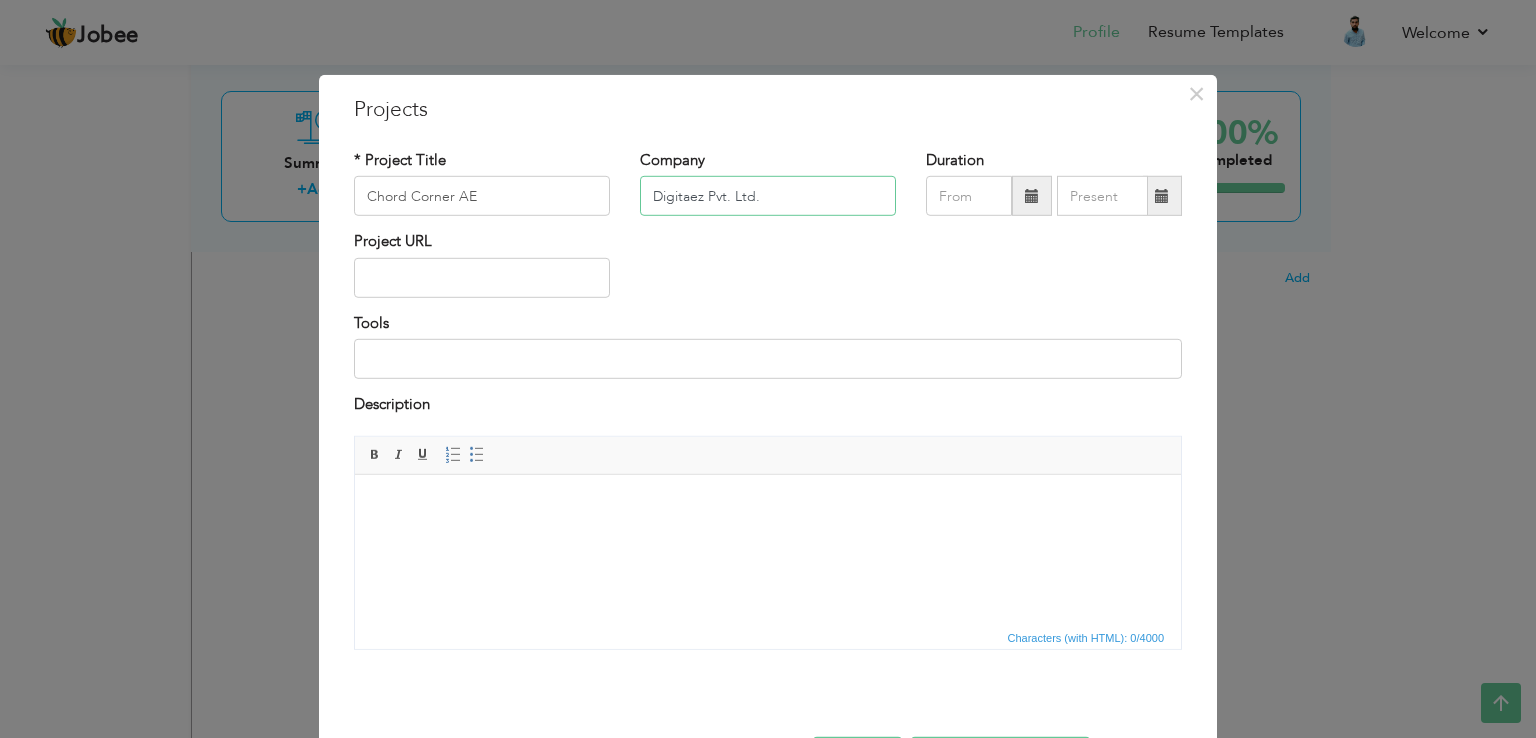 type on "Digitaez Pvt. Ltd." 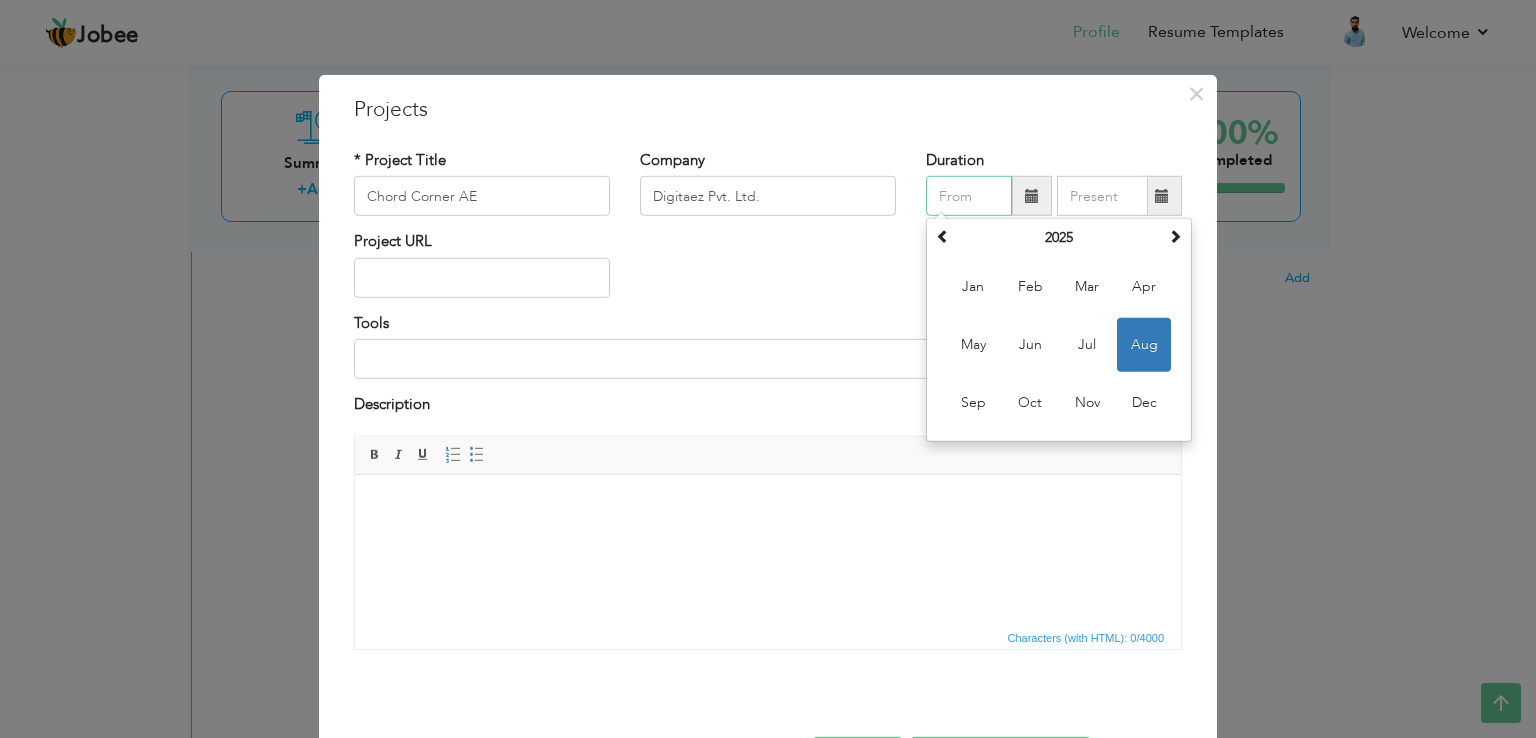click on "Aug" at bounding box center (1144, 345) 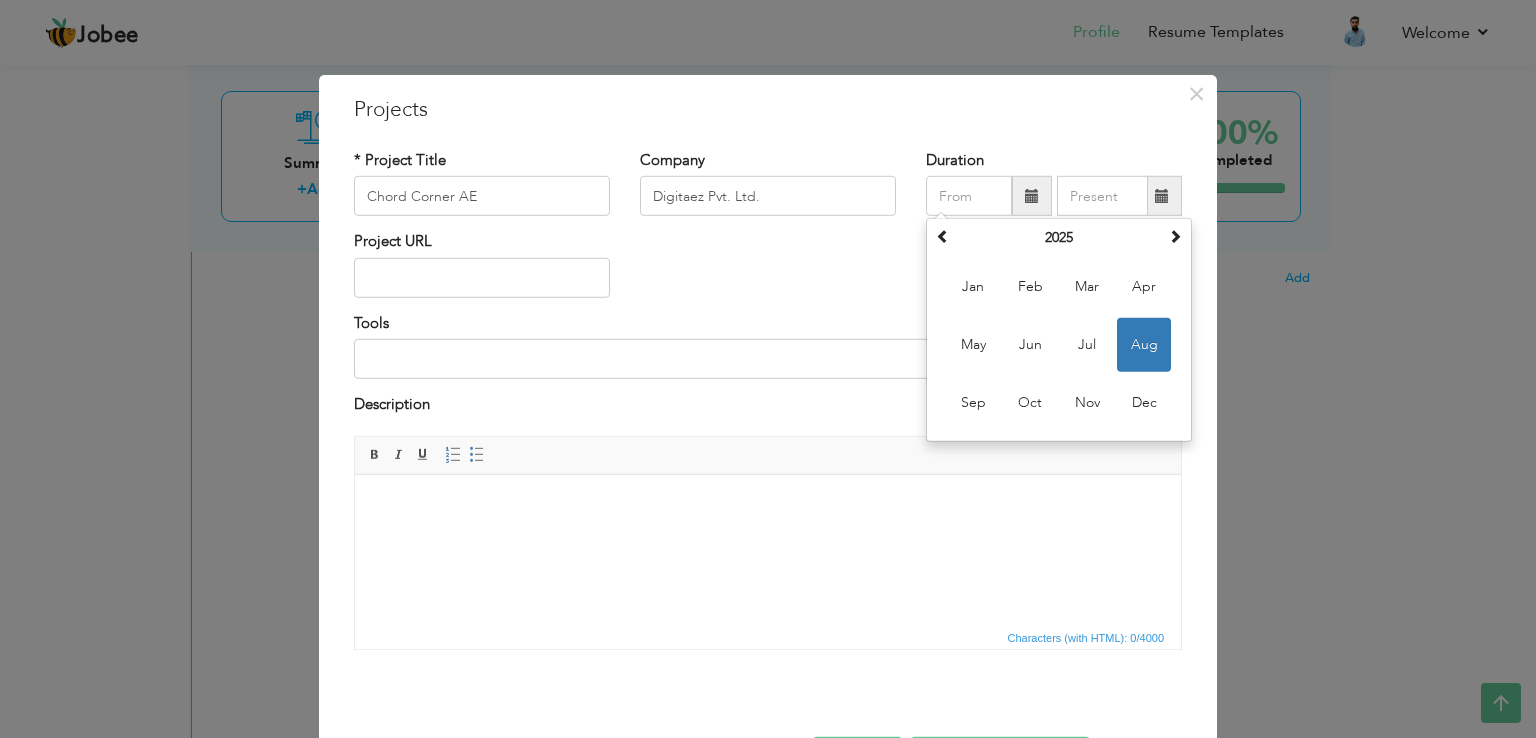 type on "08/2025" 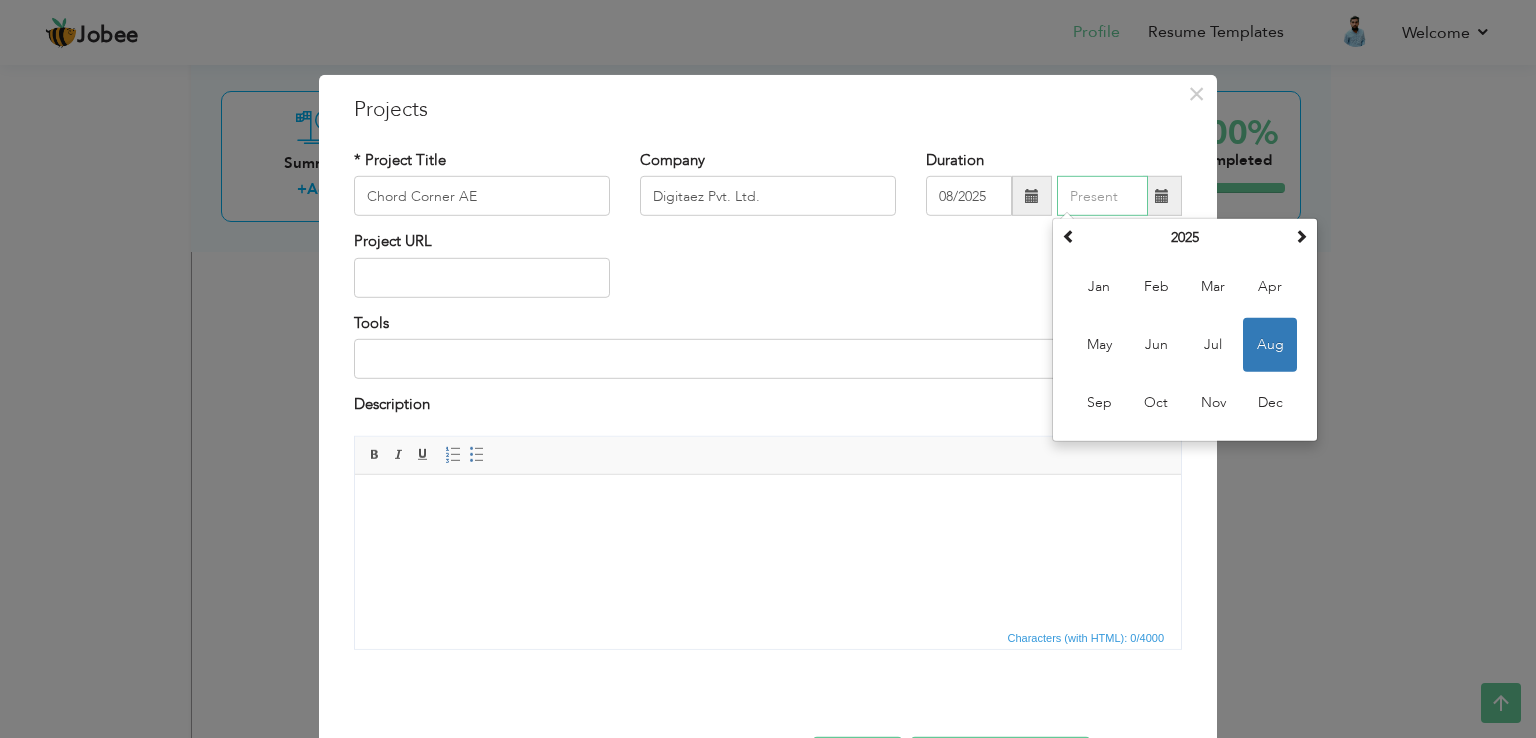 click at bounding box center [1102, 196] 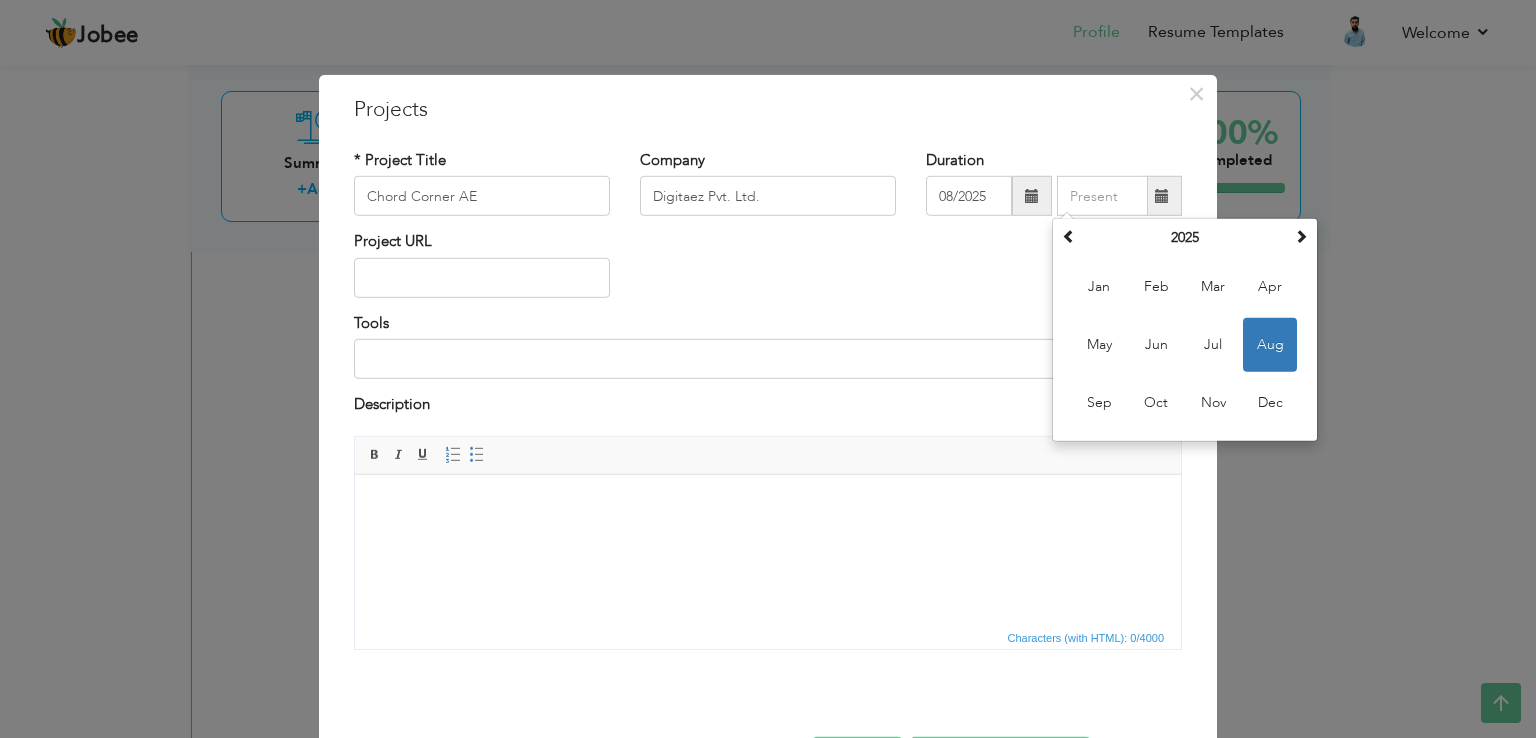 type on "08/2025" 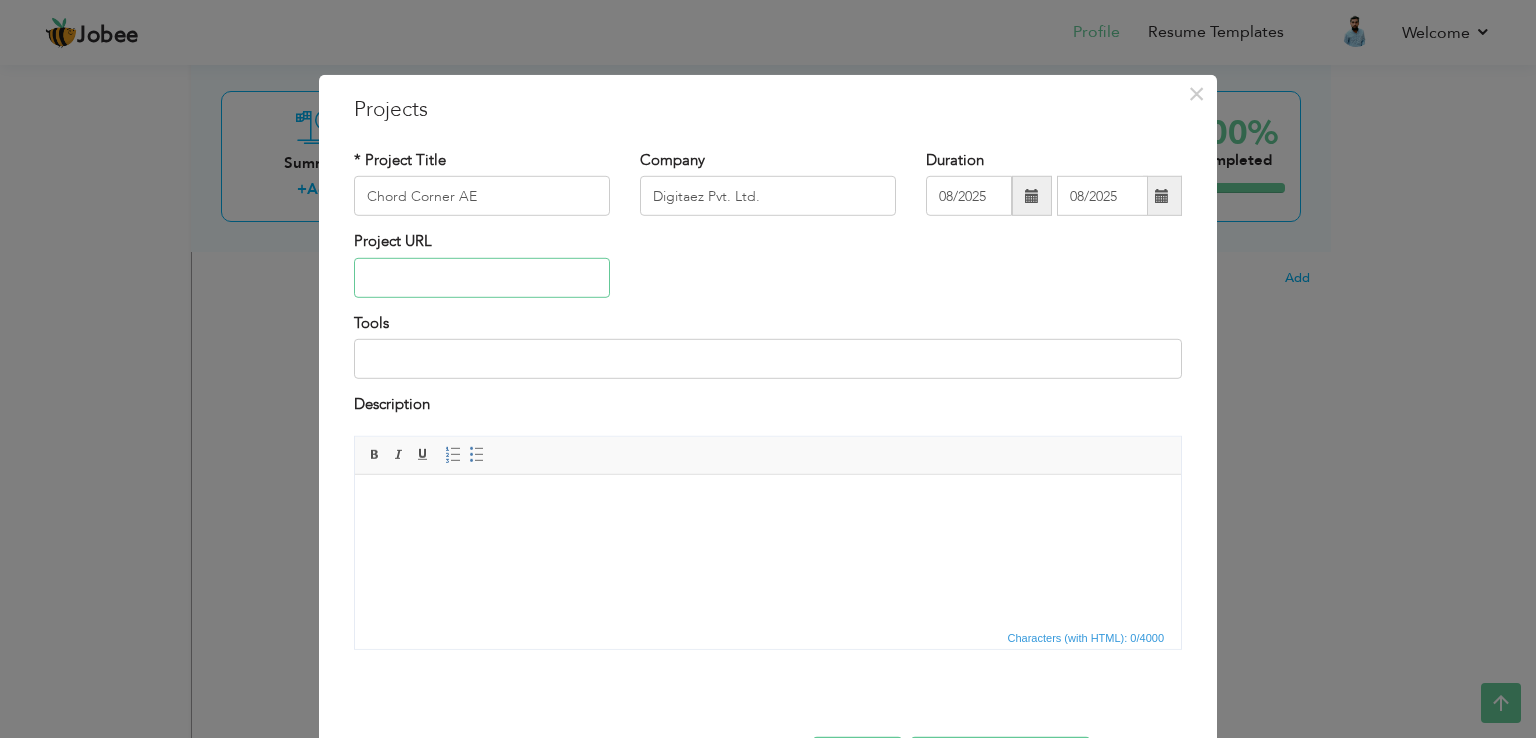 click at bounding box center [482, 278] 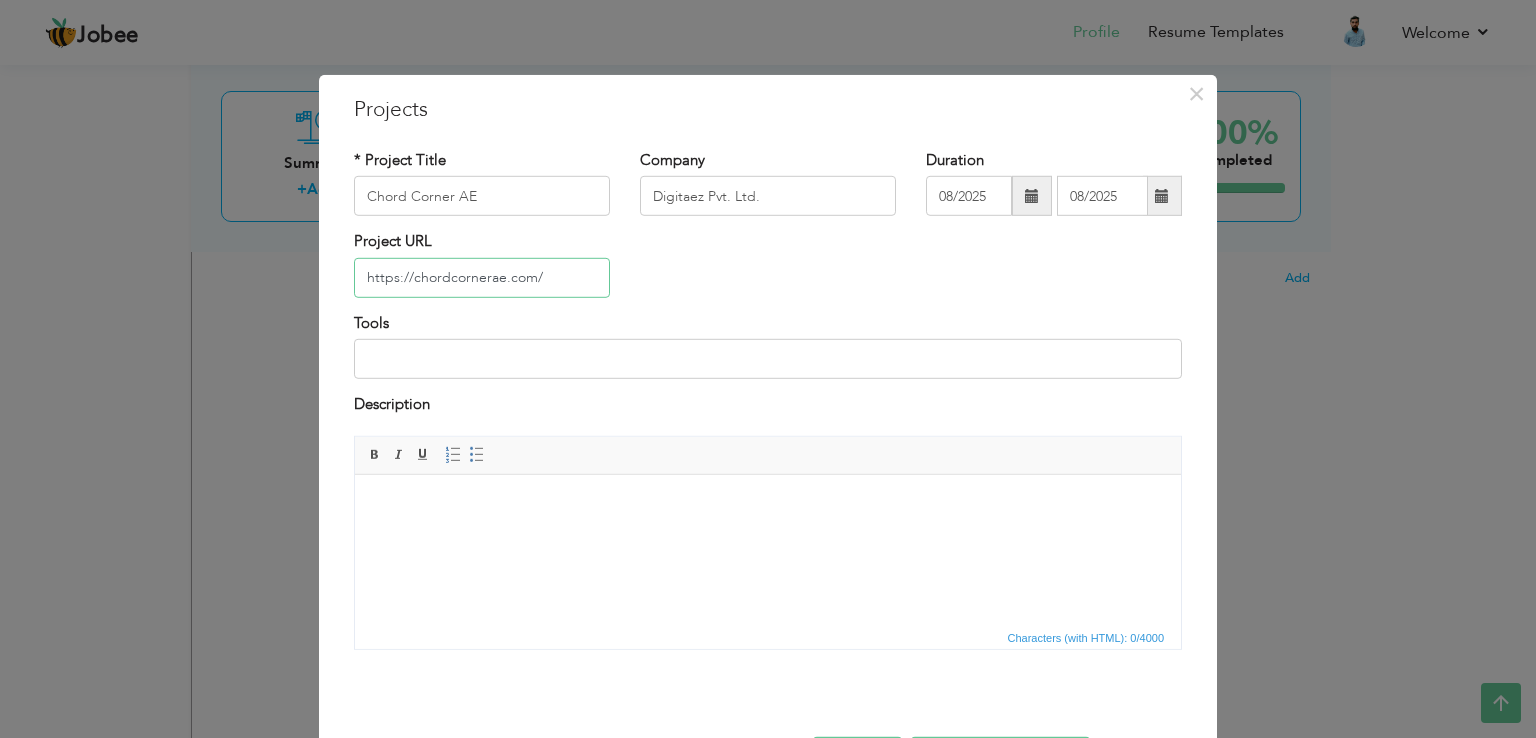 type on "https://chordcornerae.com/" 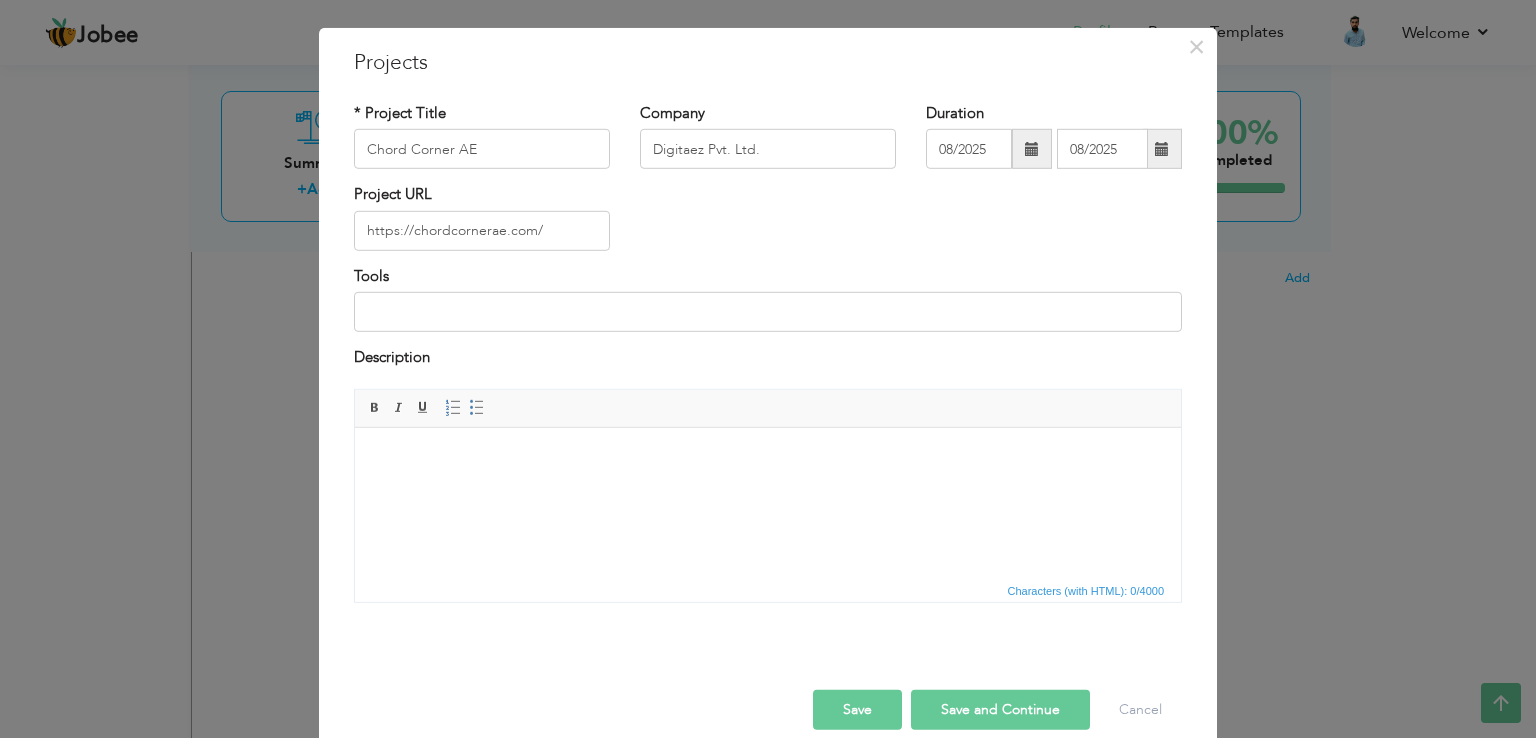 scroll, scrollTop: 72, scrollLeft: 0, axis: vertical 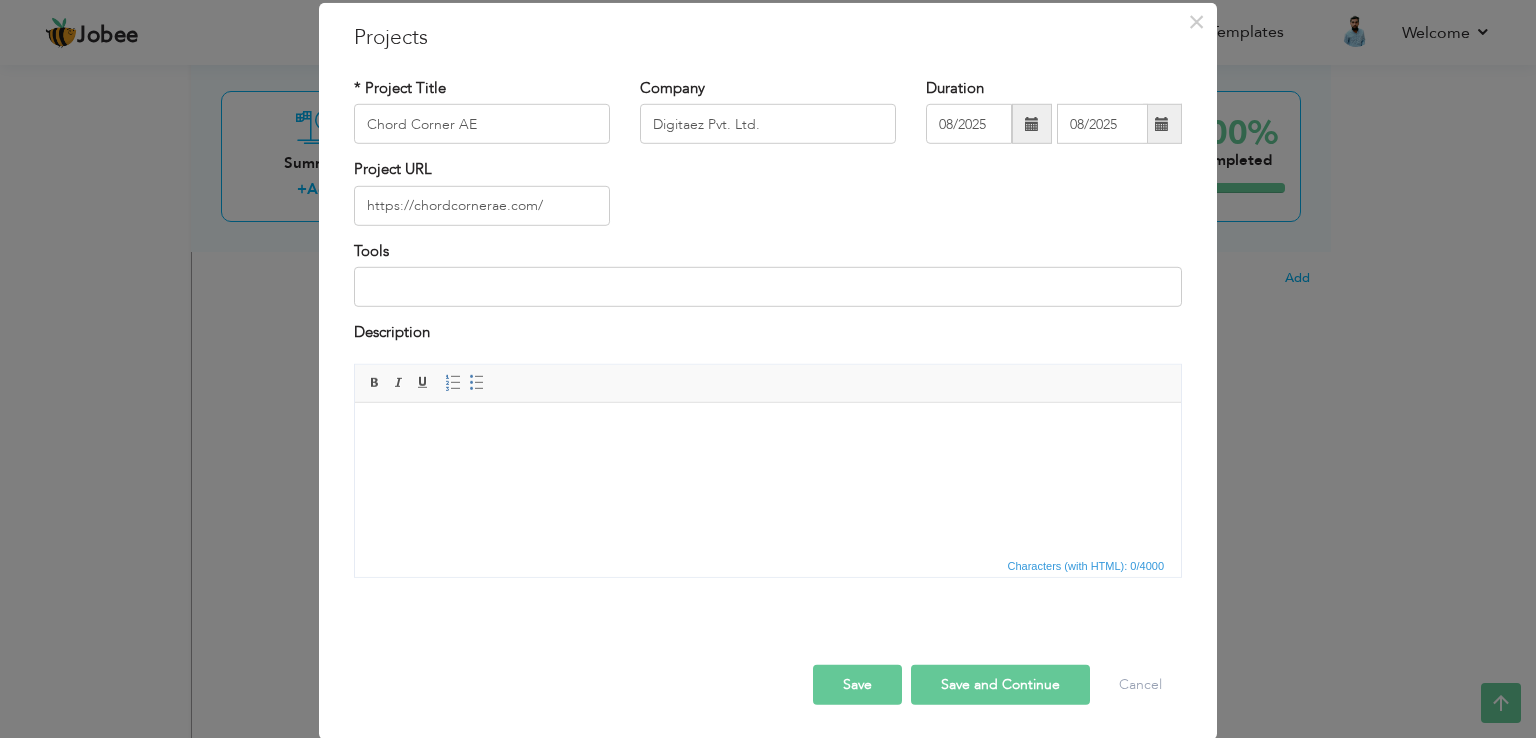 click on "Save and Continue" at bounding box center (1000, 684) 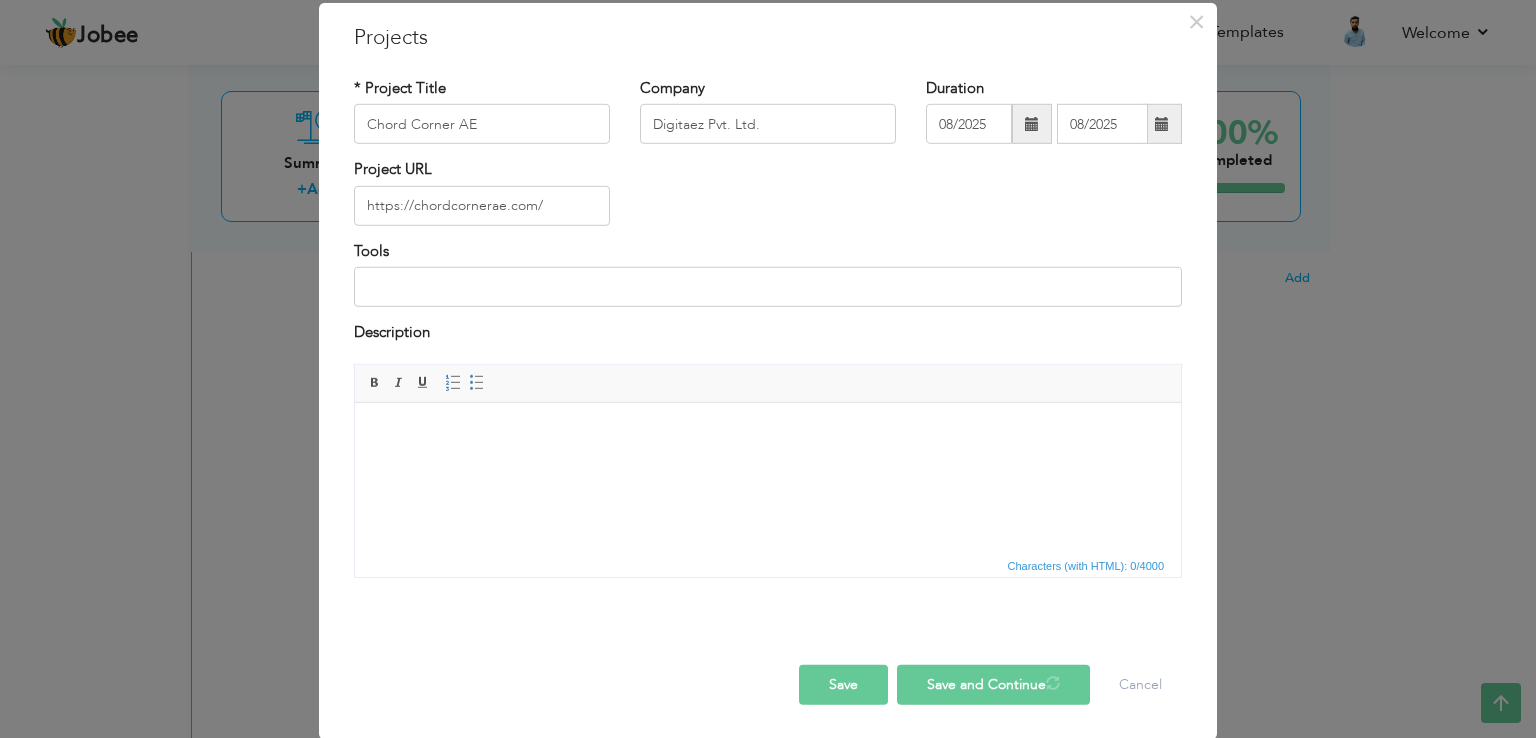 type 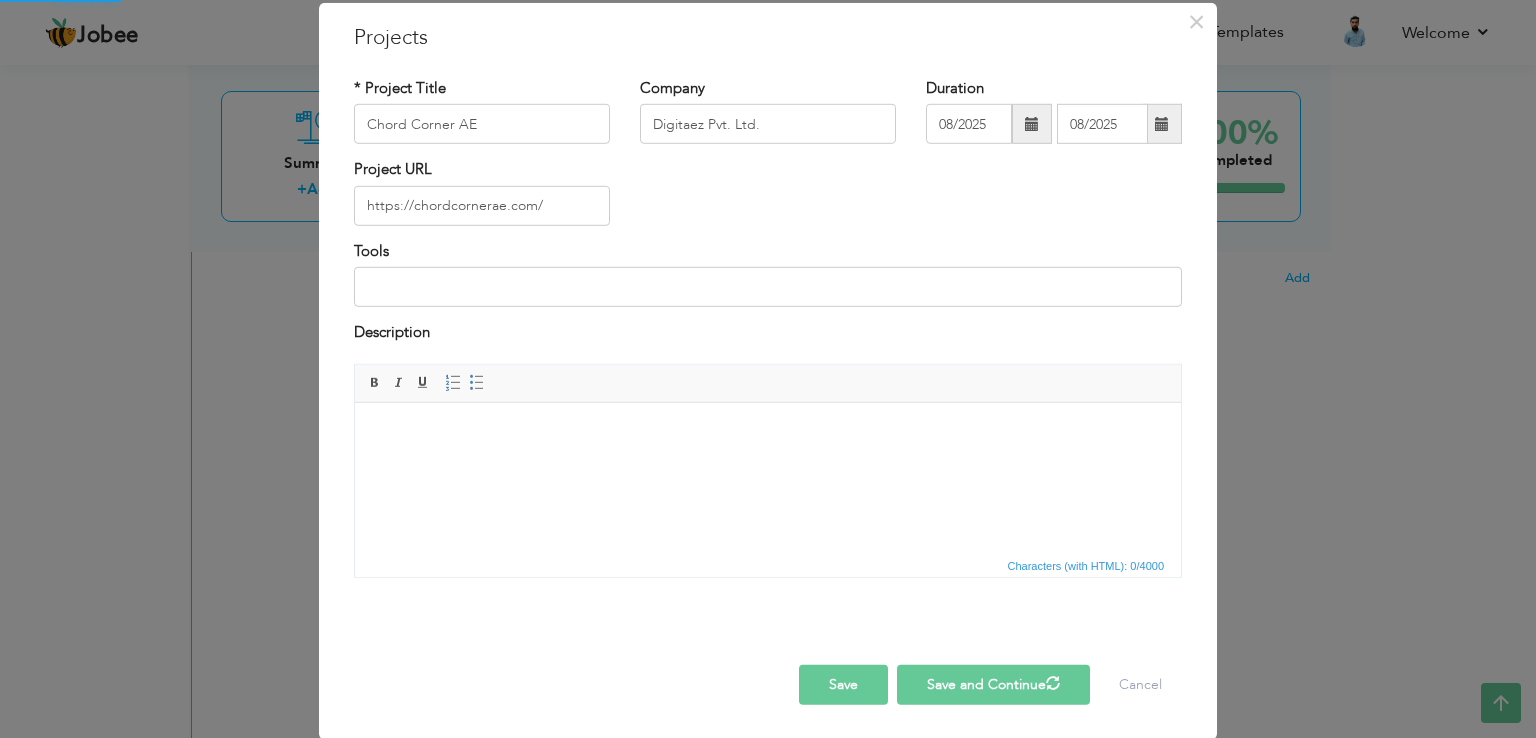 type 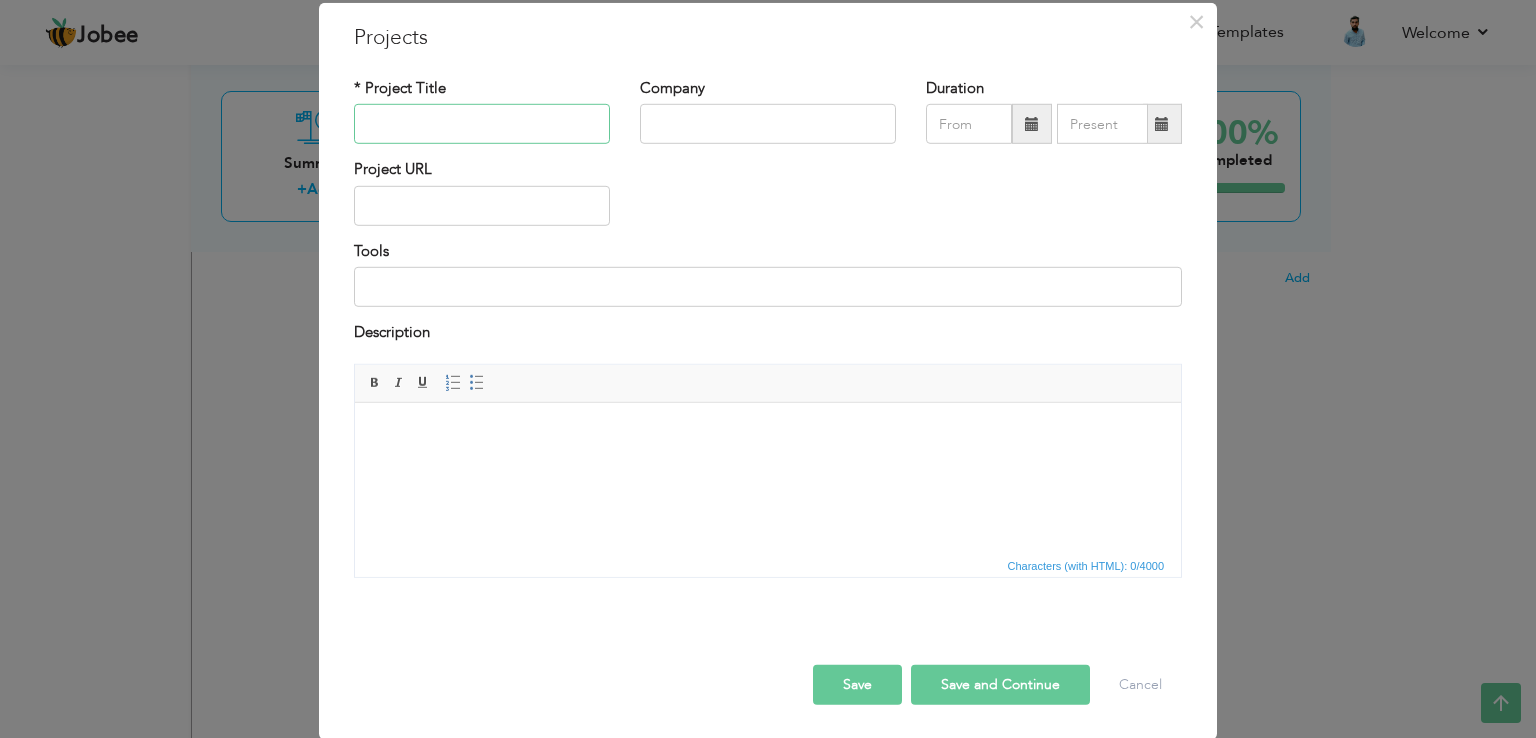 click at bounding box center [482, 124] 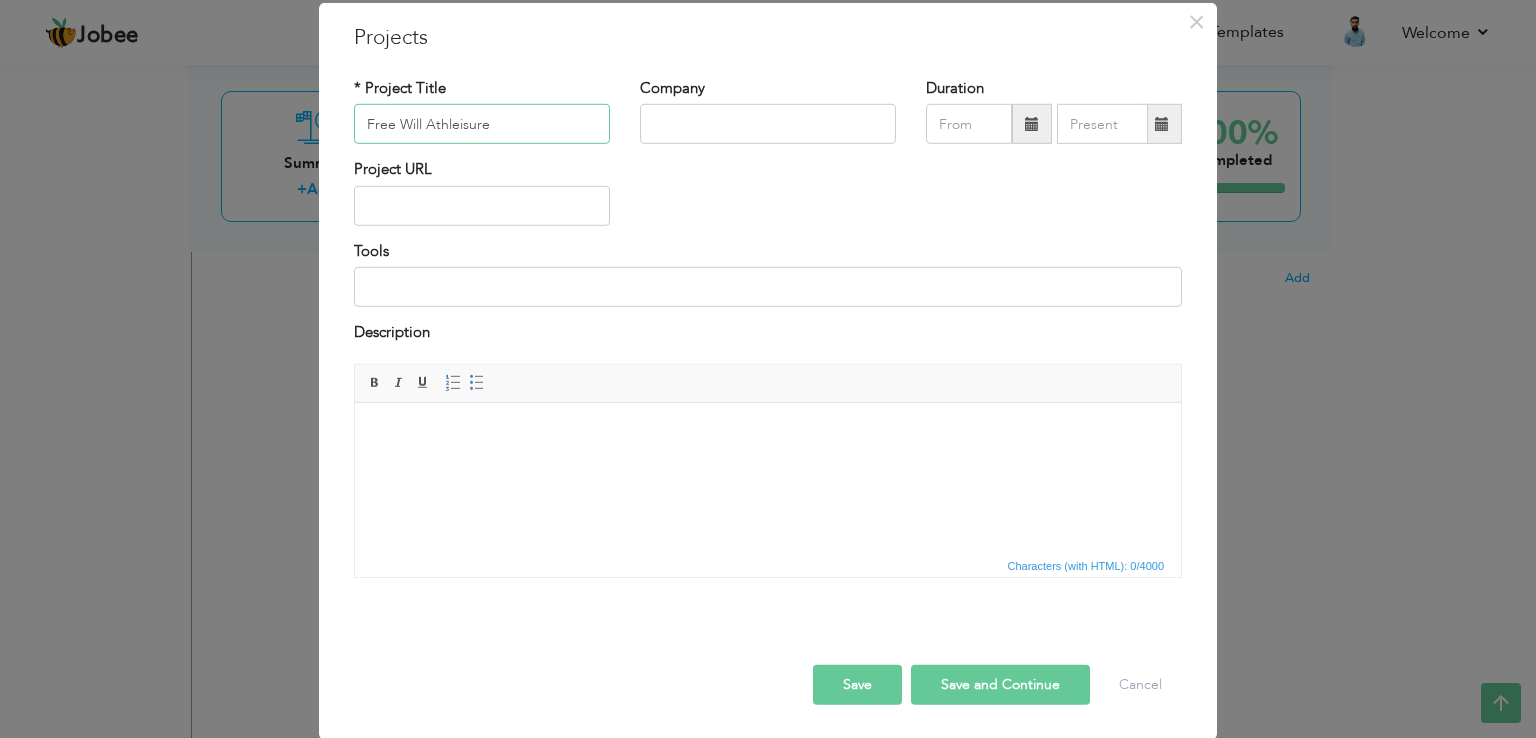 type on "Free Will Athleisure" 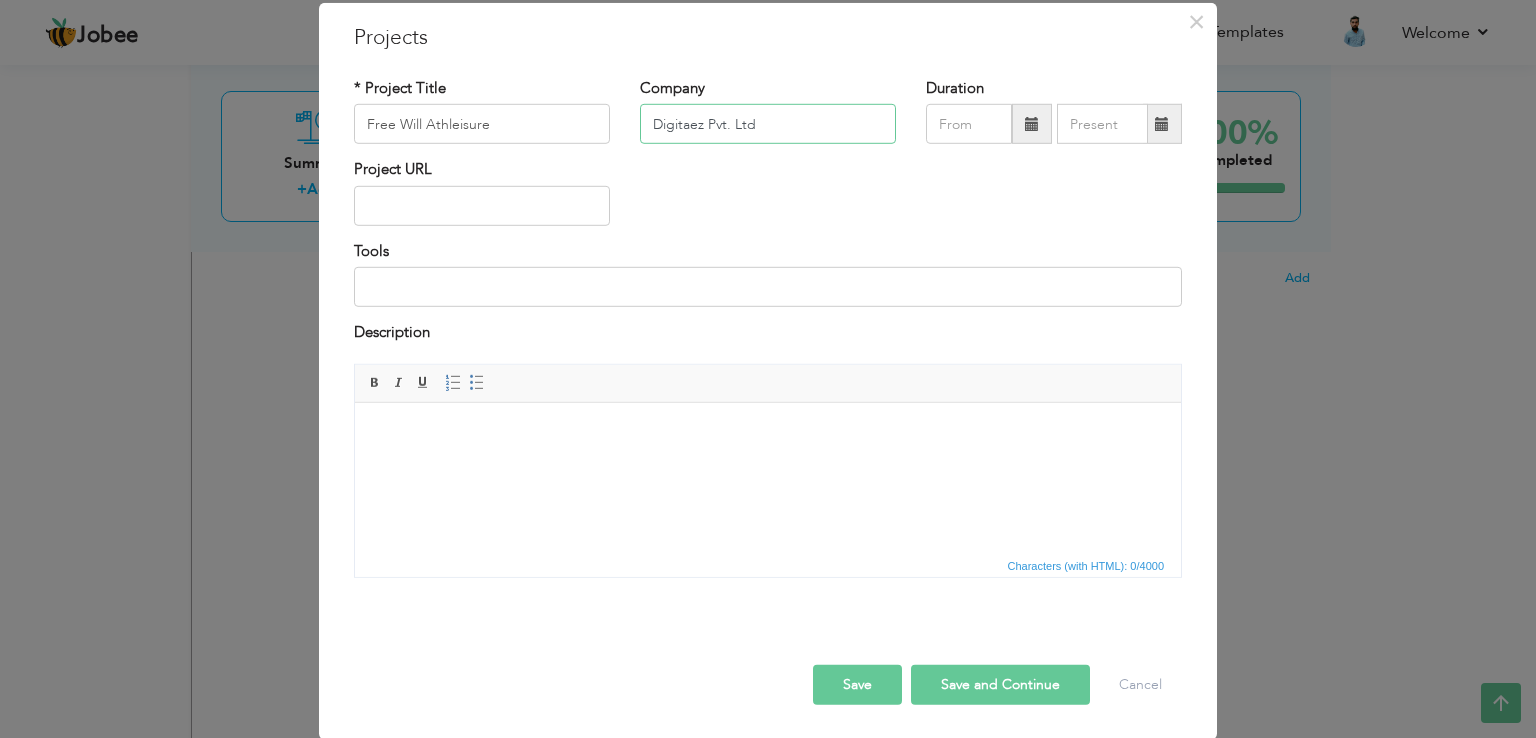 type on "Digitaez Pvt. Ltd" 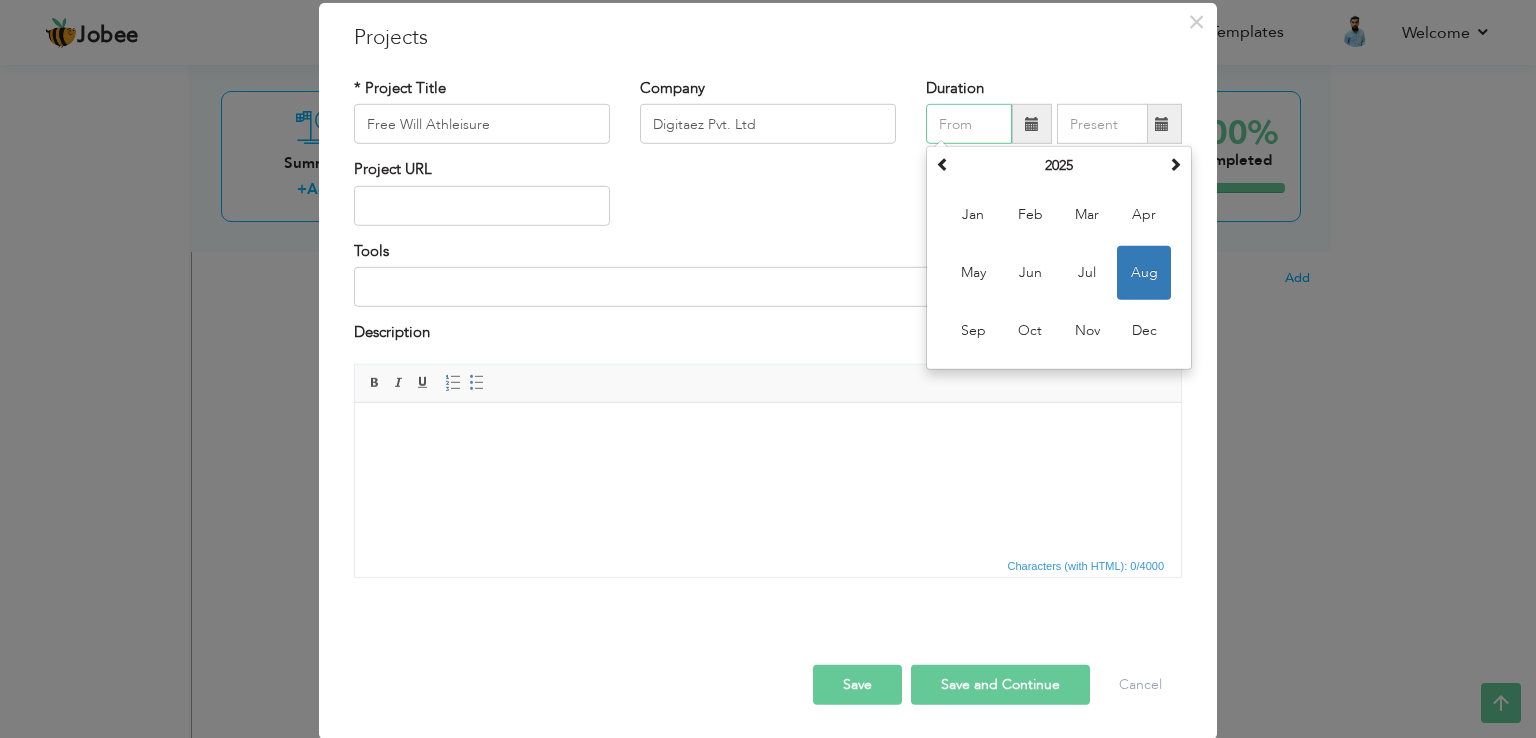 click on "Aug" at bounding box center [1144, 273] 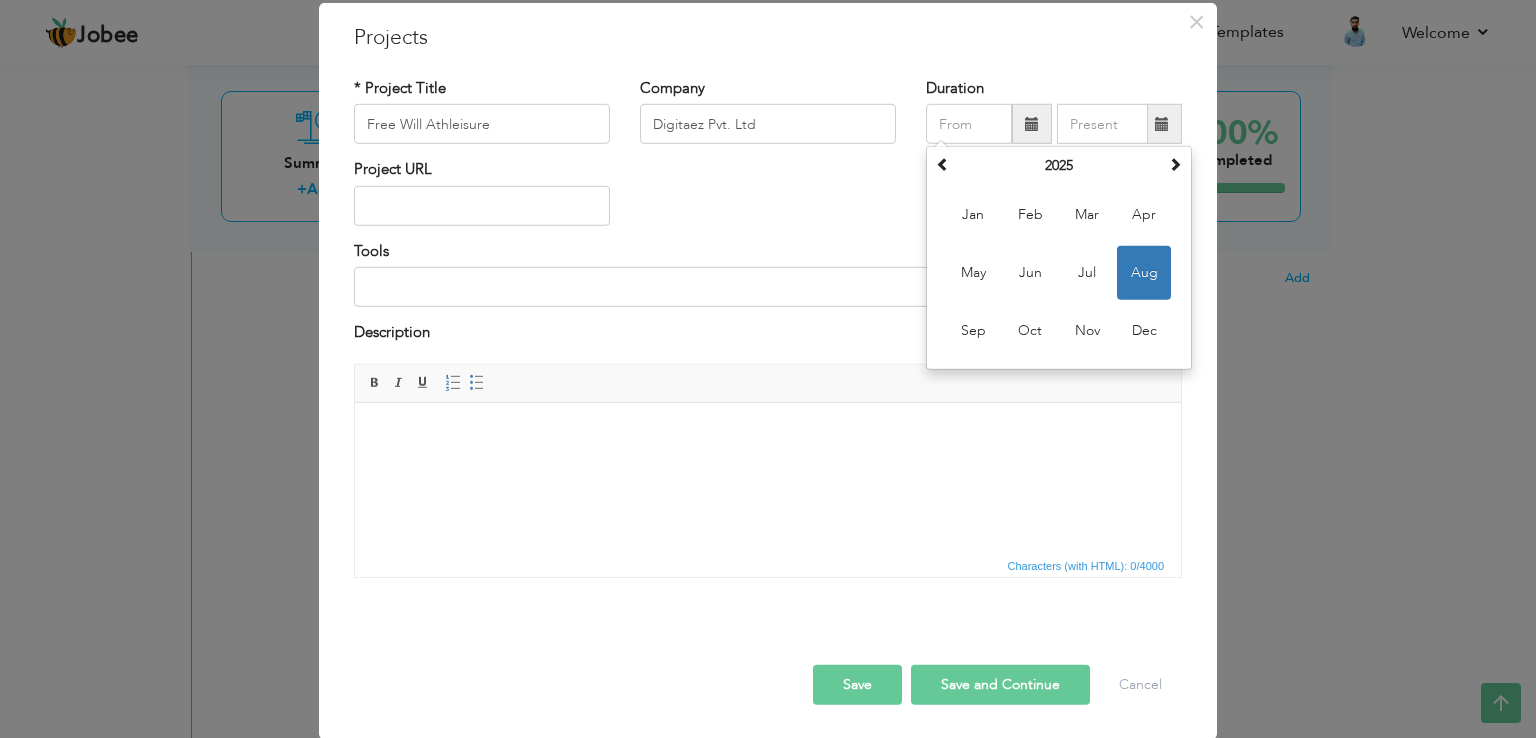type on "08/2025" 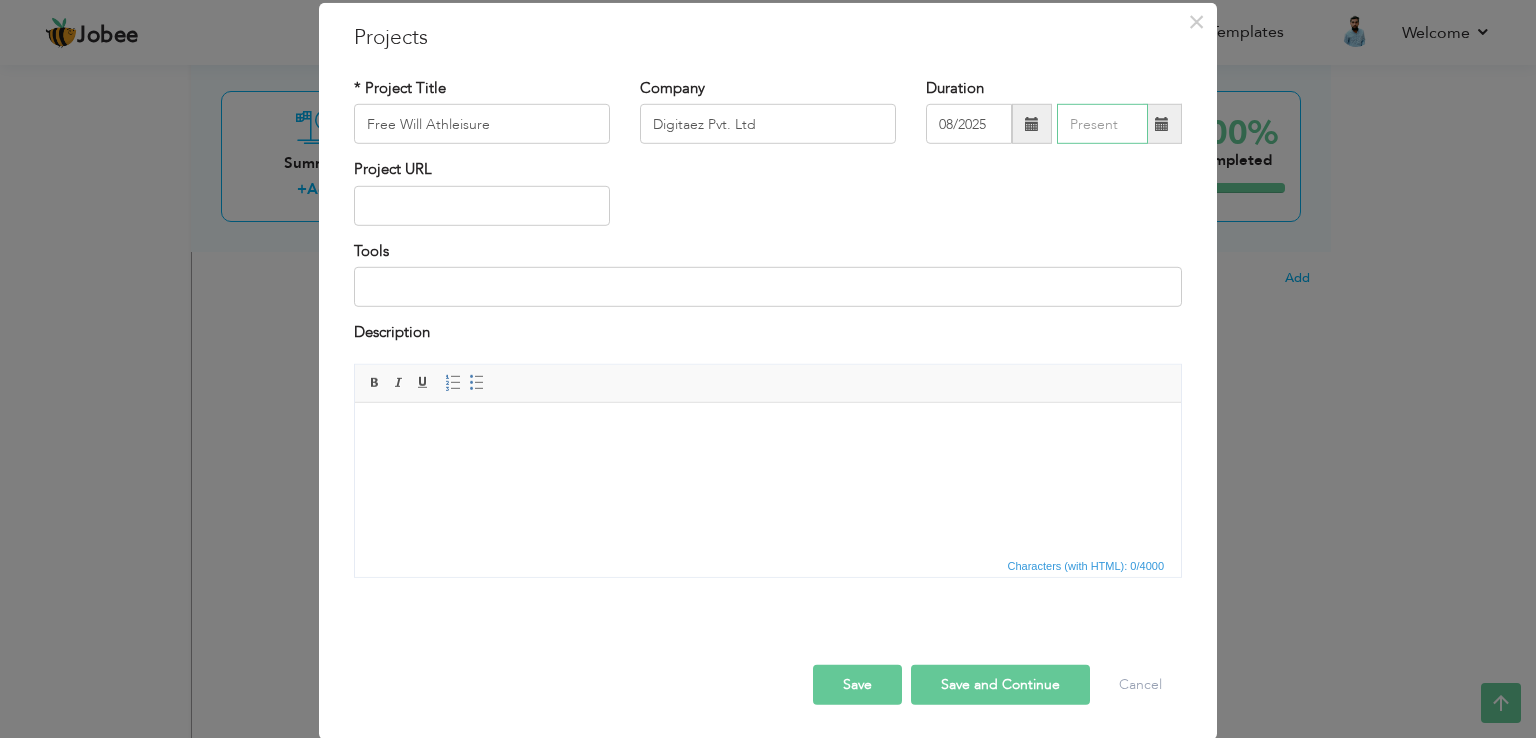 click at bounding box center [1102, 124] 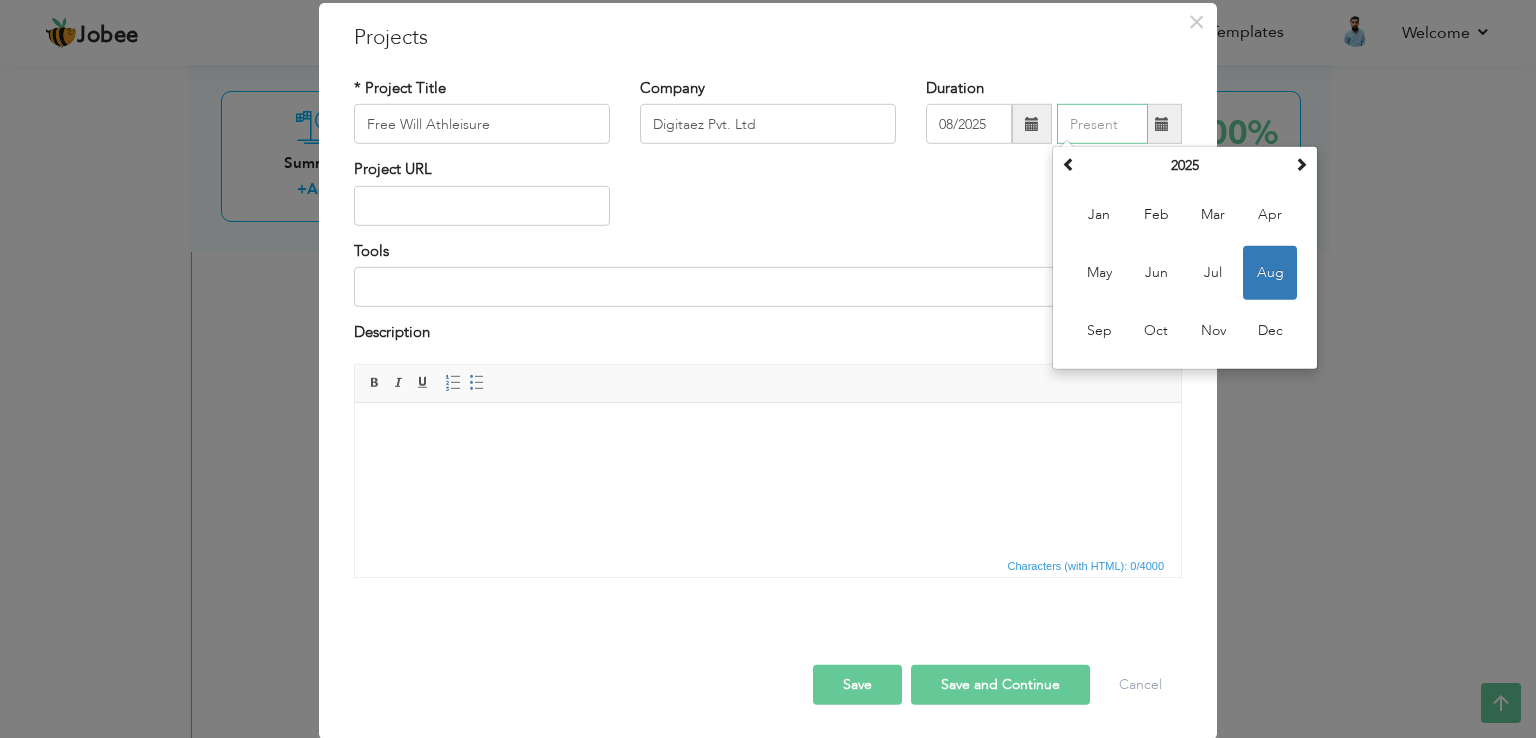 click on "Aug" at bounding box center (1270, 273) 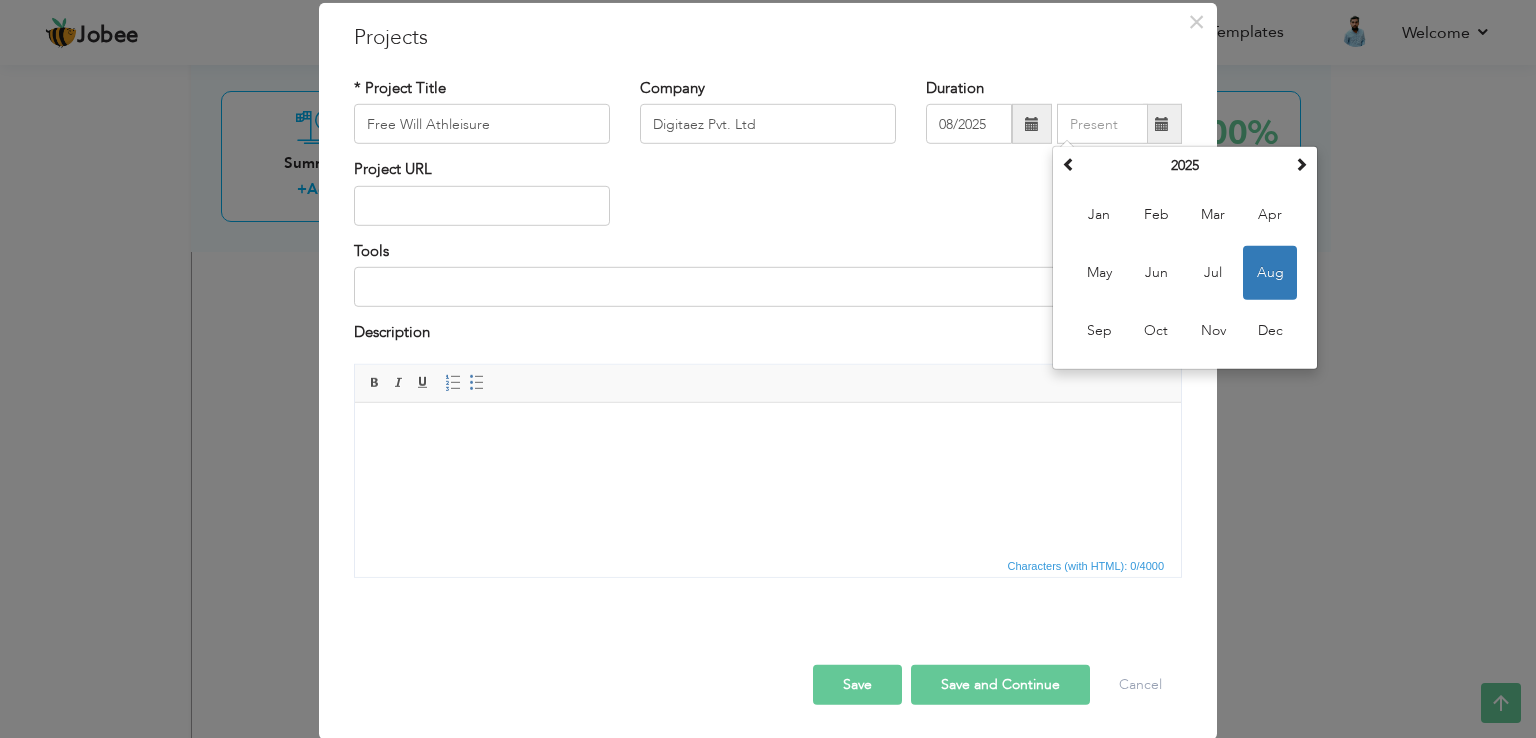 type on "08/2025" 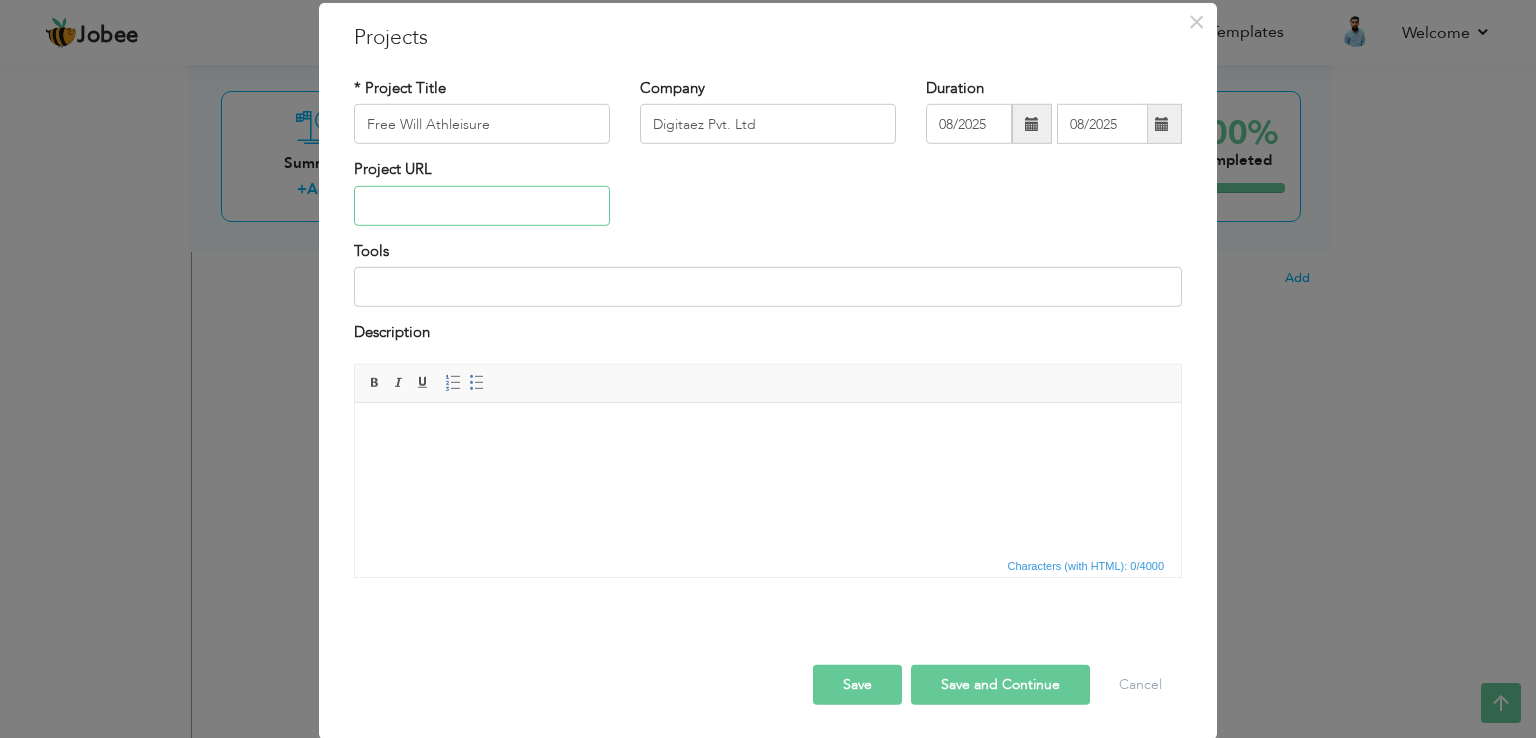 click at bounding box center [482, 206] 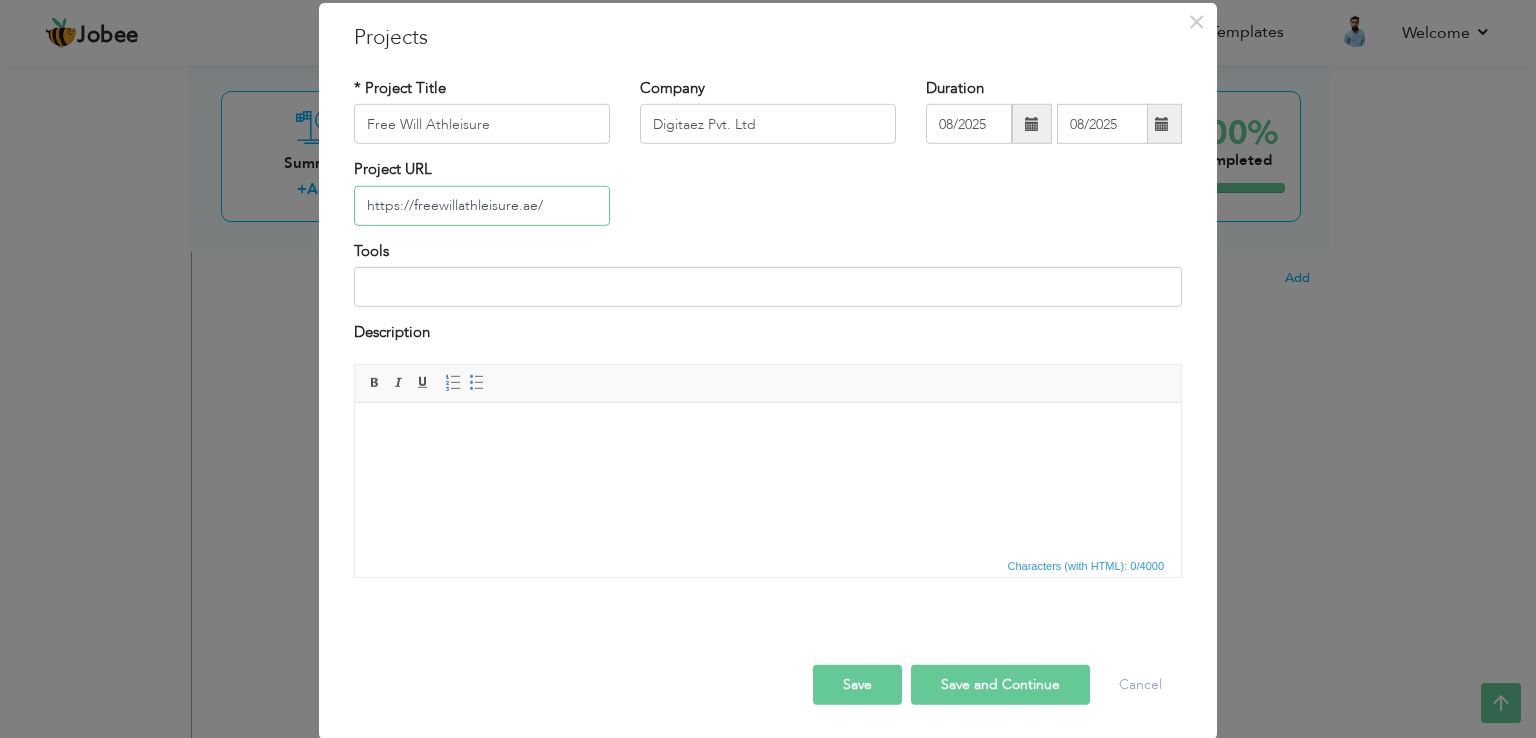 type on "https://freewillathleisure.ae/" 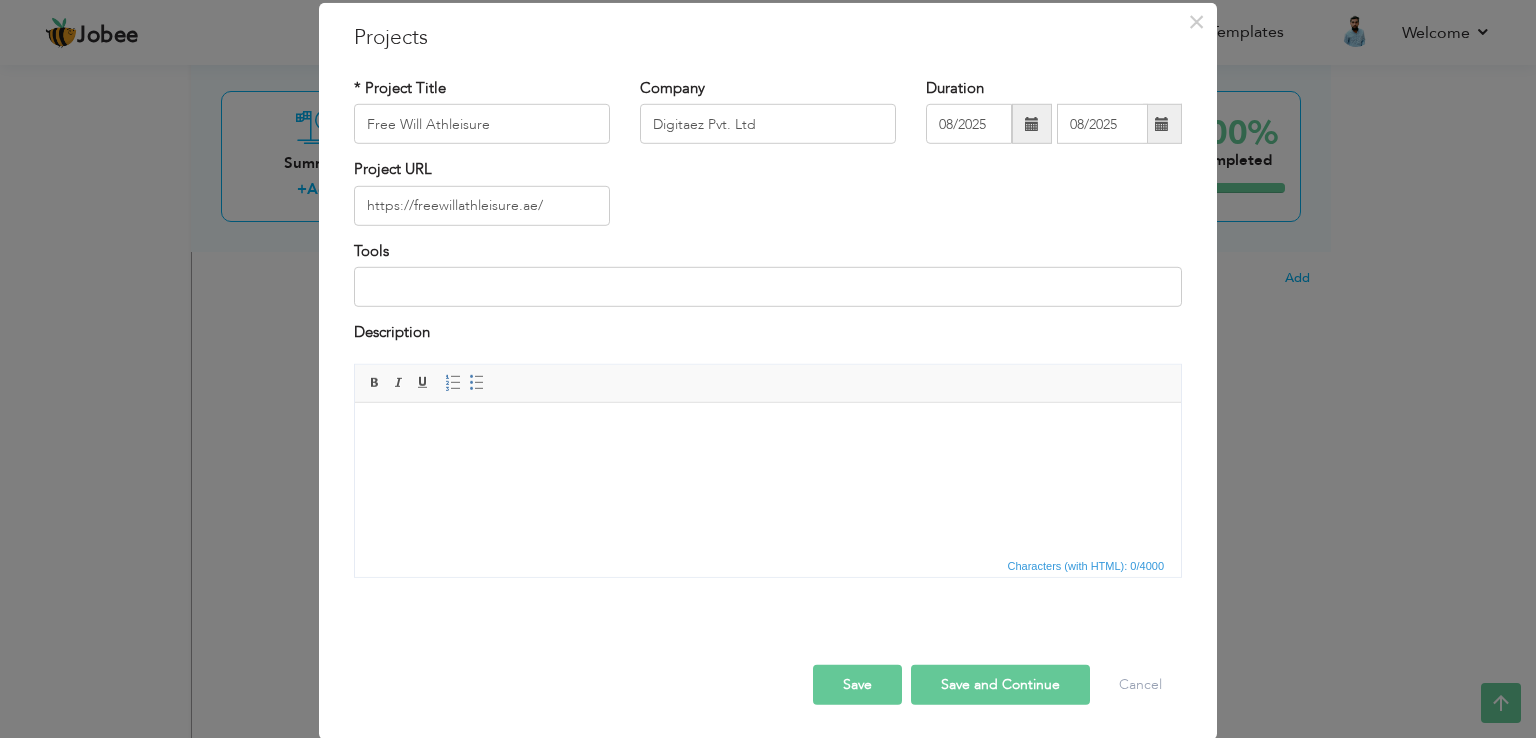 click on "Save and Continue" at bounding box center [1000, 684] 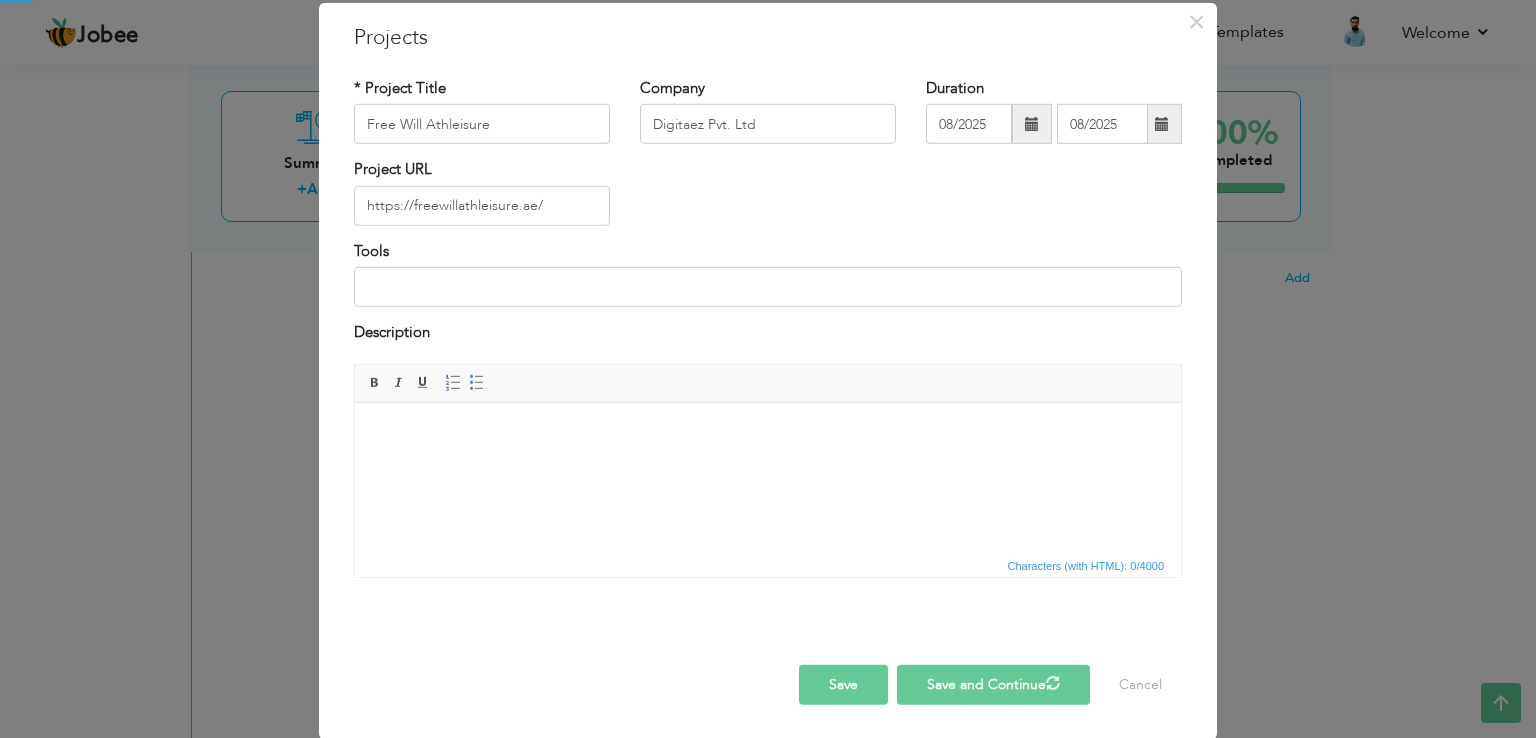 type 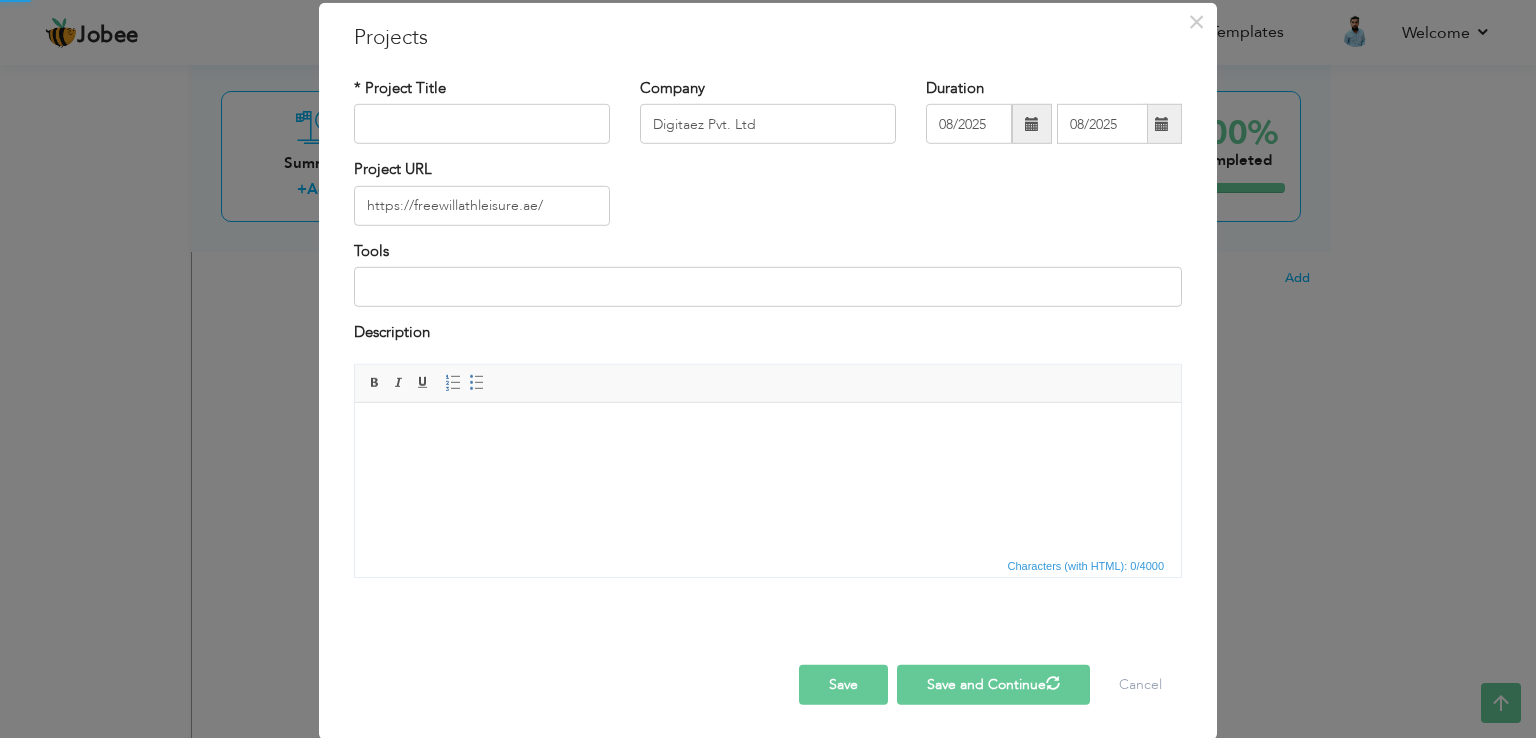 type 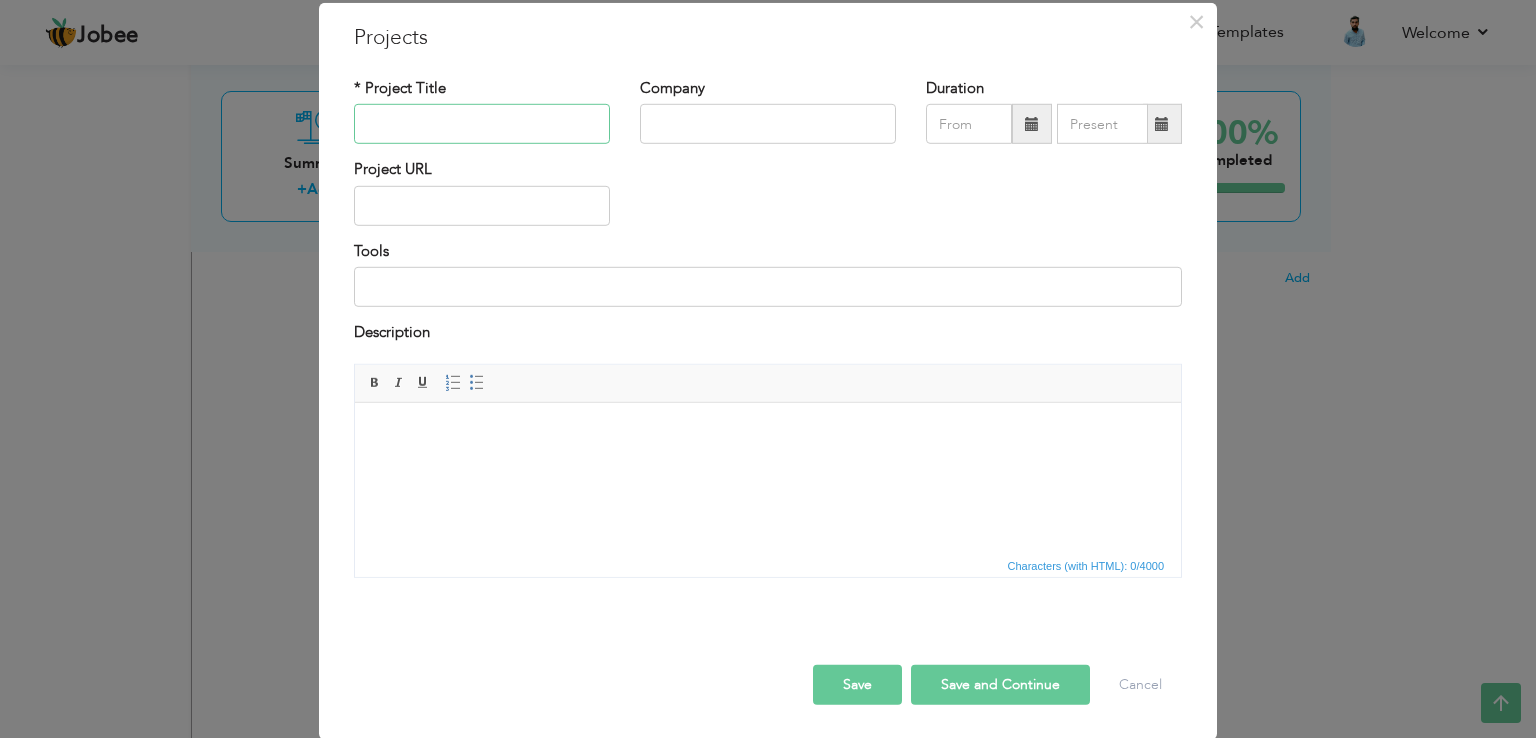 click at bounding box center [482, 124] 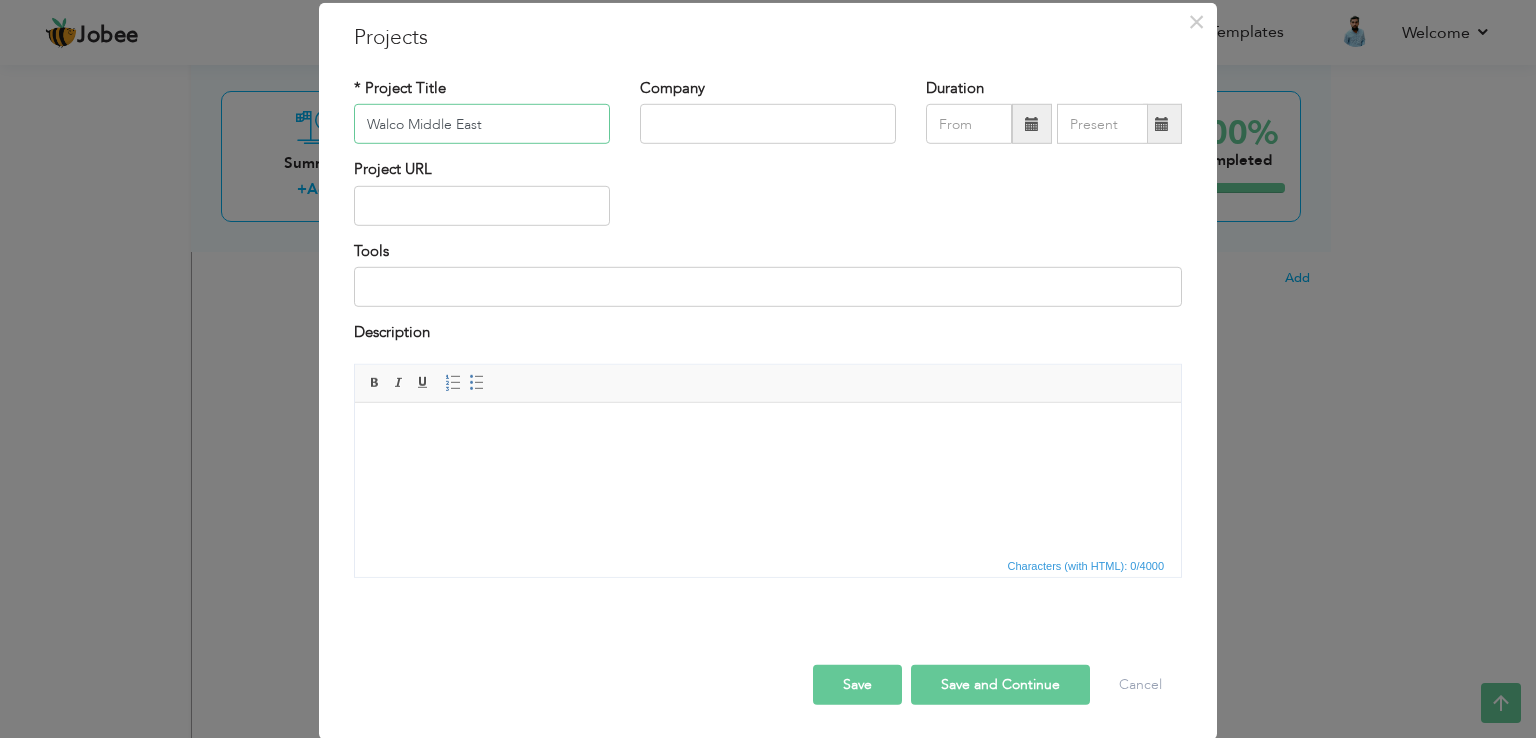 type on "Walco Middle East" 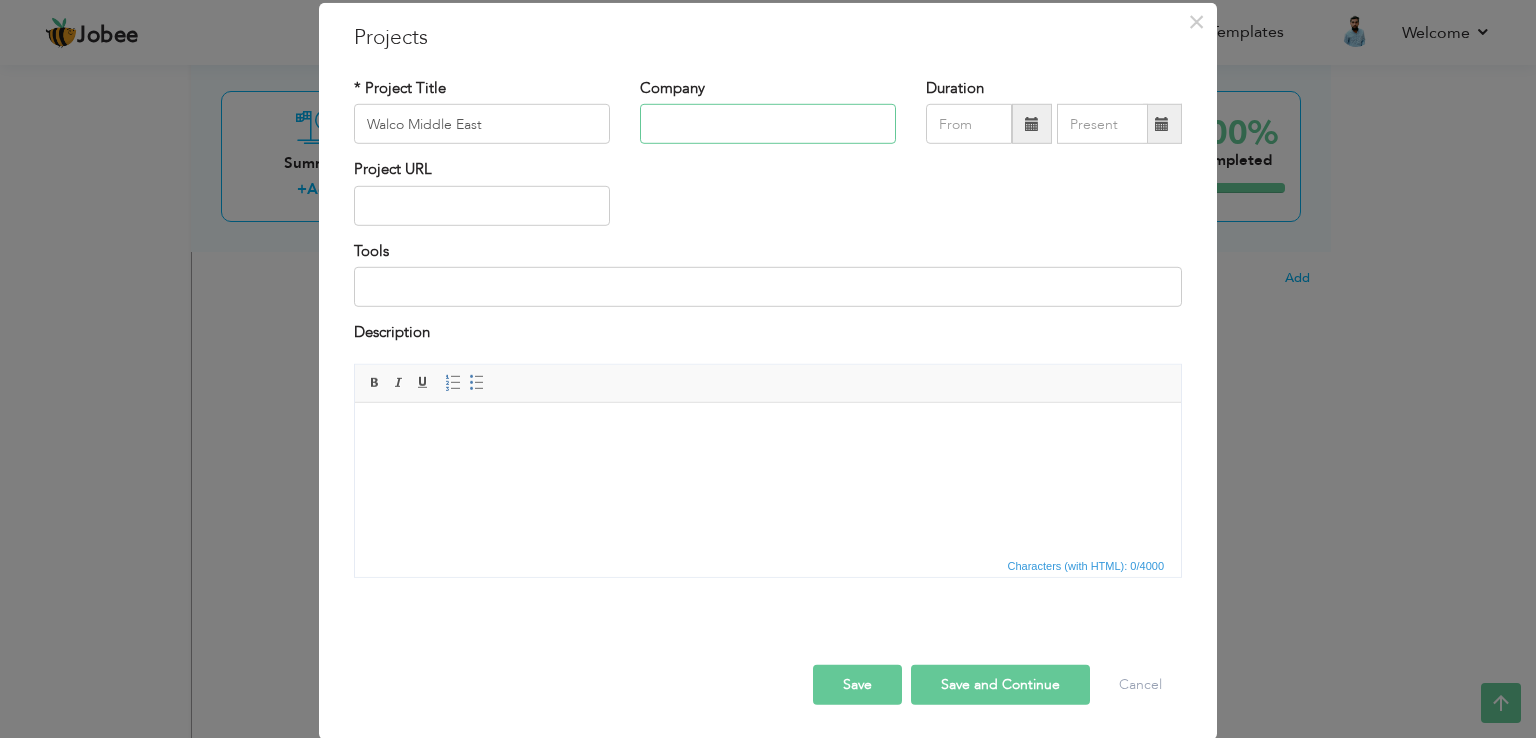 paste on "https://walcomech.com/" 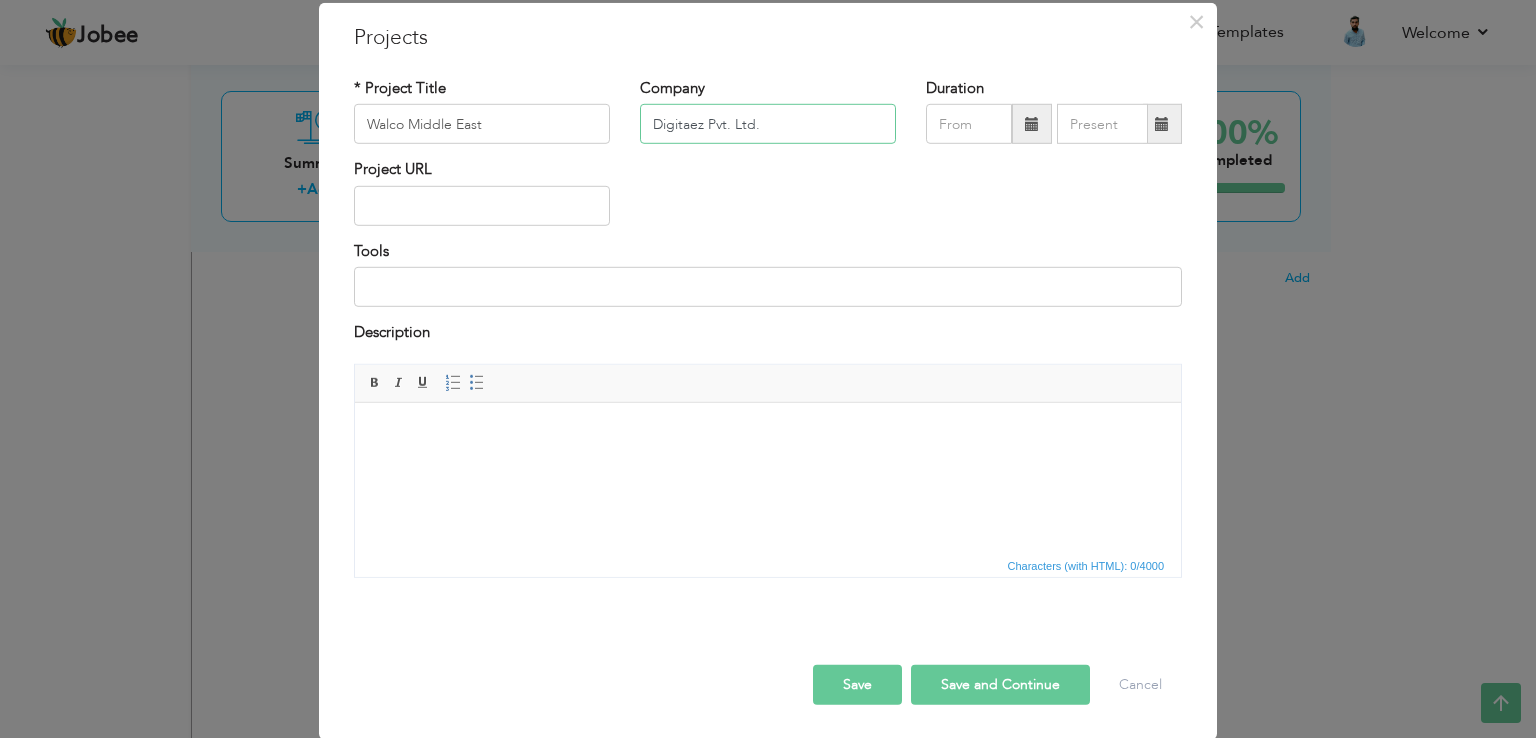 type on "Digitaez Pvt. Ltd." 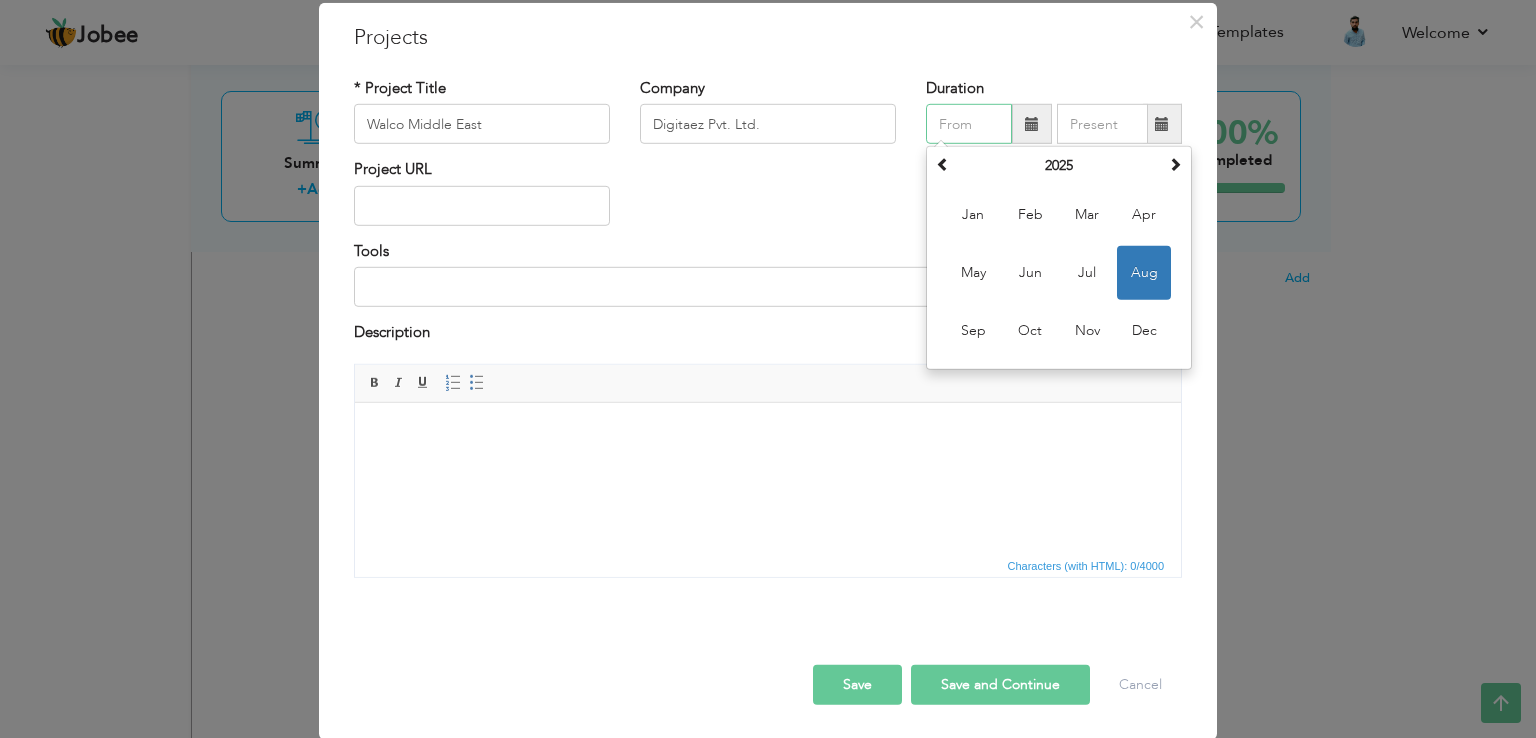 click on "Aug" at bounding box center [1144, 273] 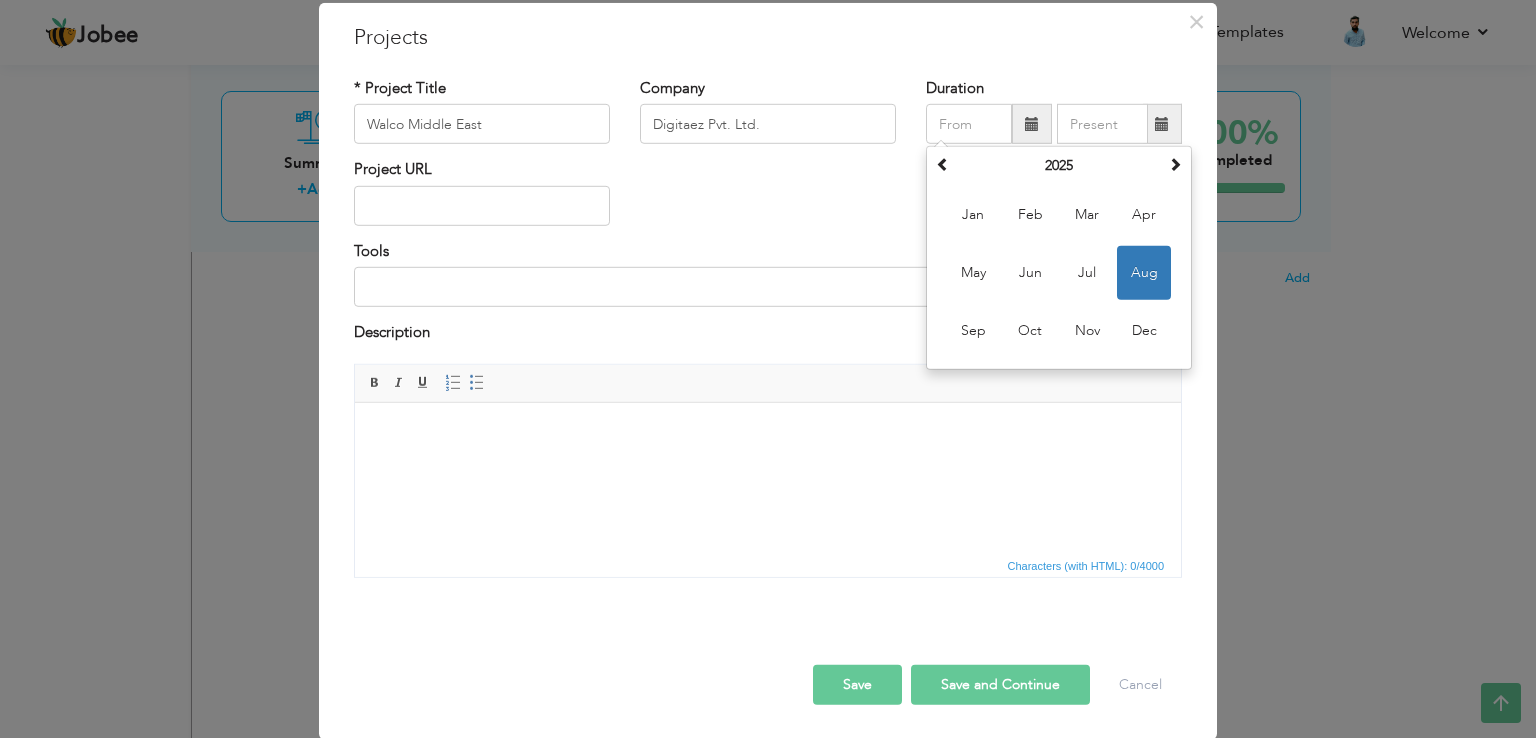 type on "08/2025" 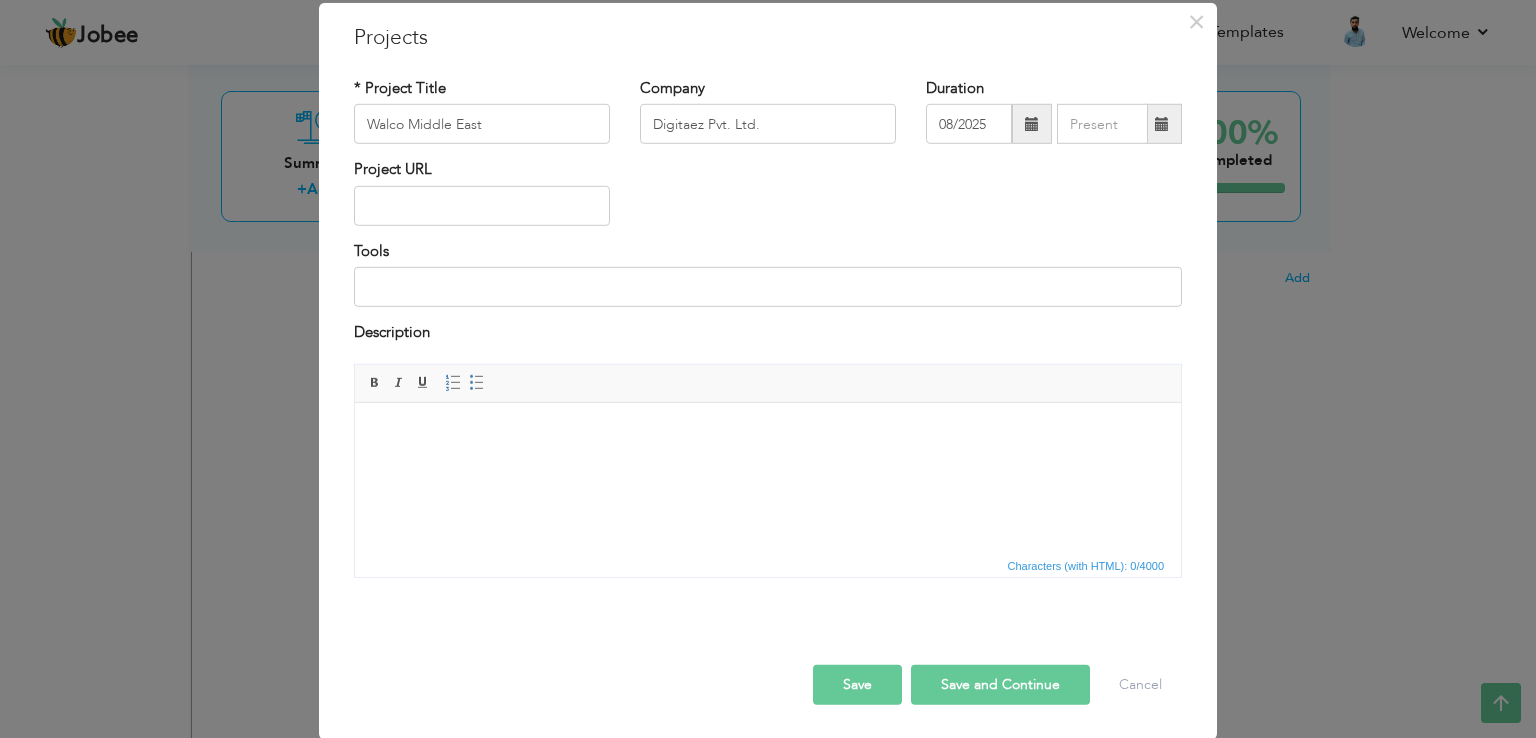 click at bounding box center [1162, 124] 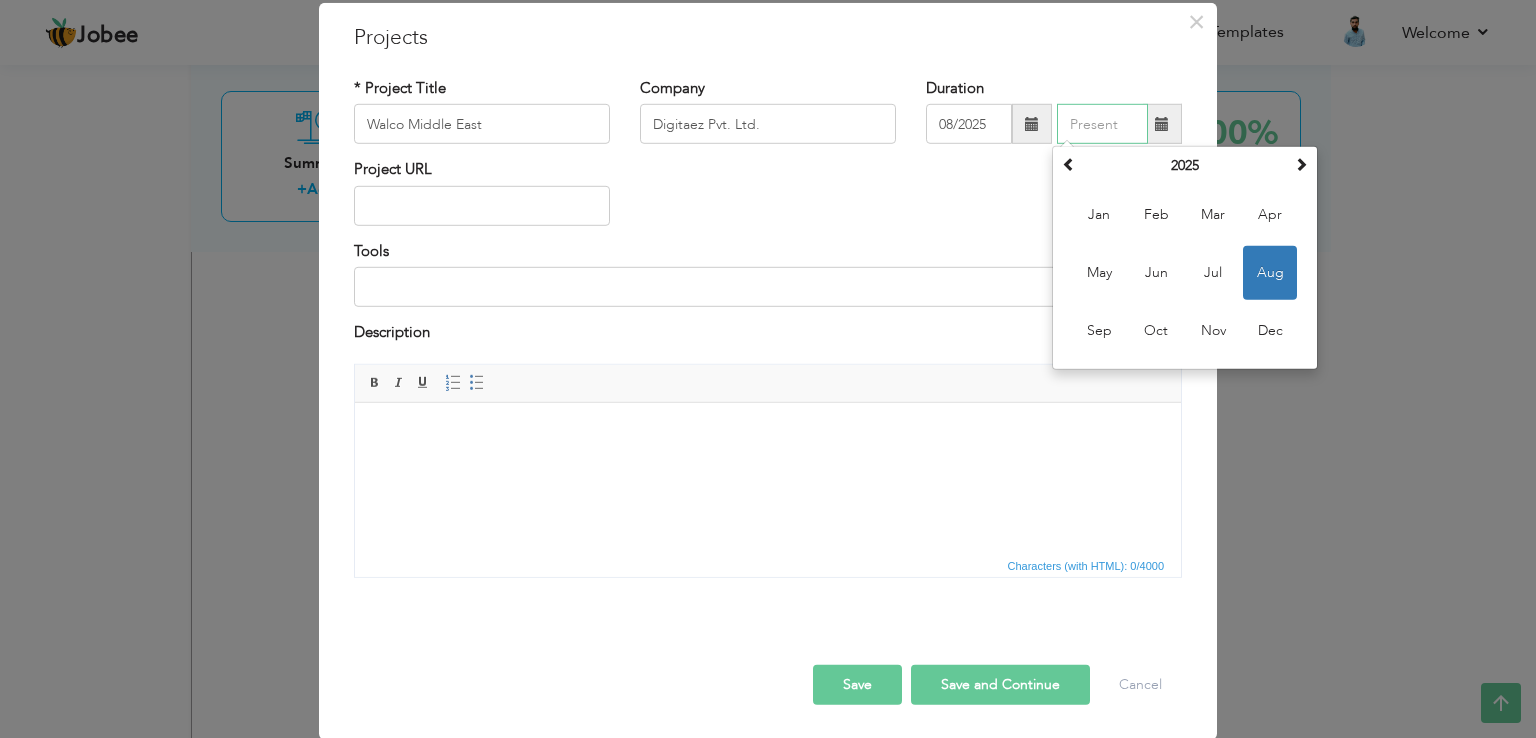 click on "Aug" at bounding box center (1270, 273) 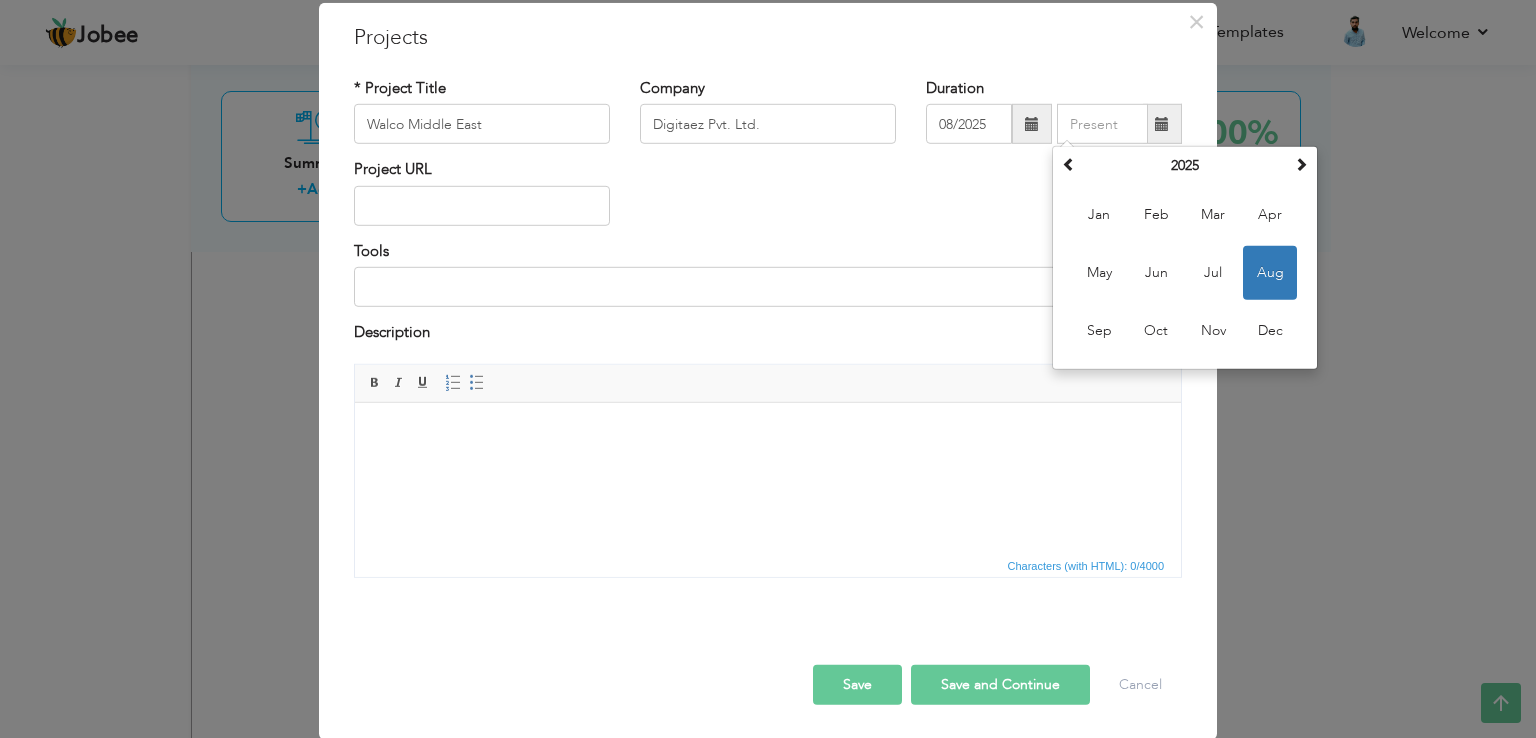 type on "08/2025" 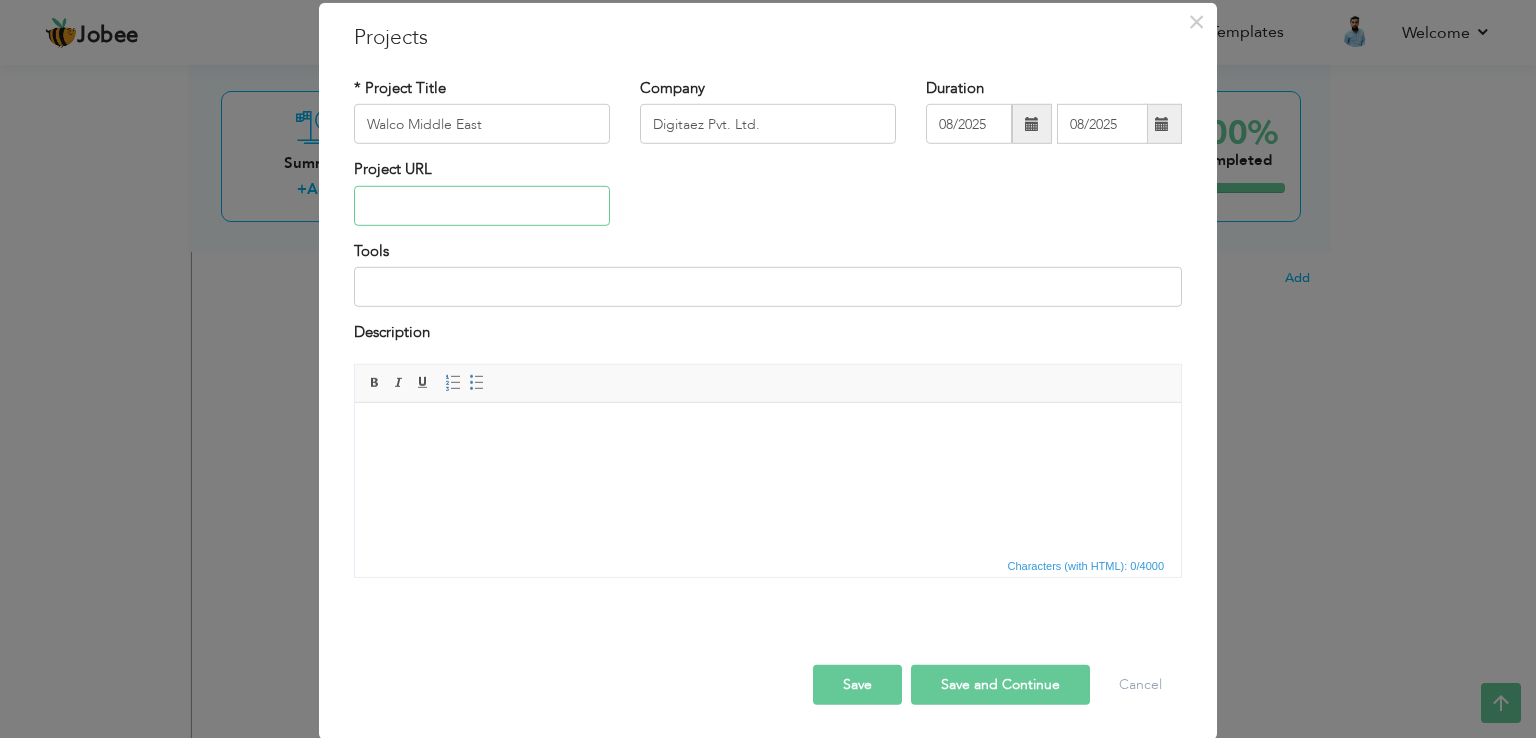 click at bounding box center (482, 206) 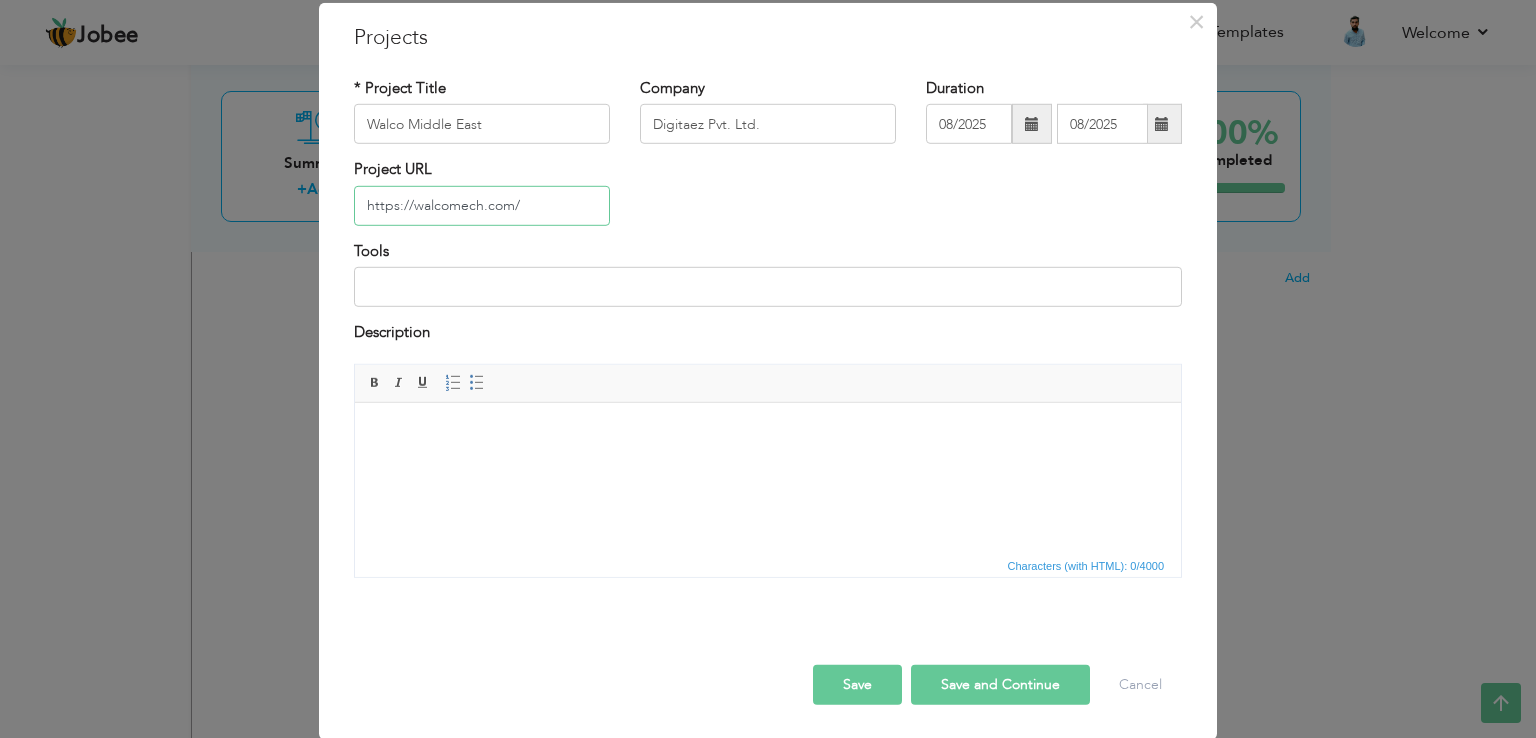 type on "https://walcomech.com/" 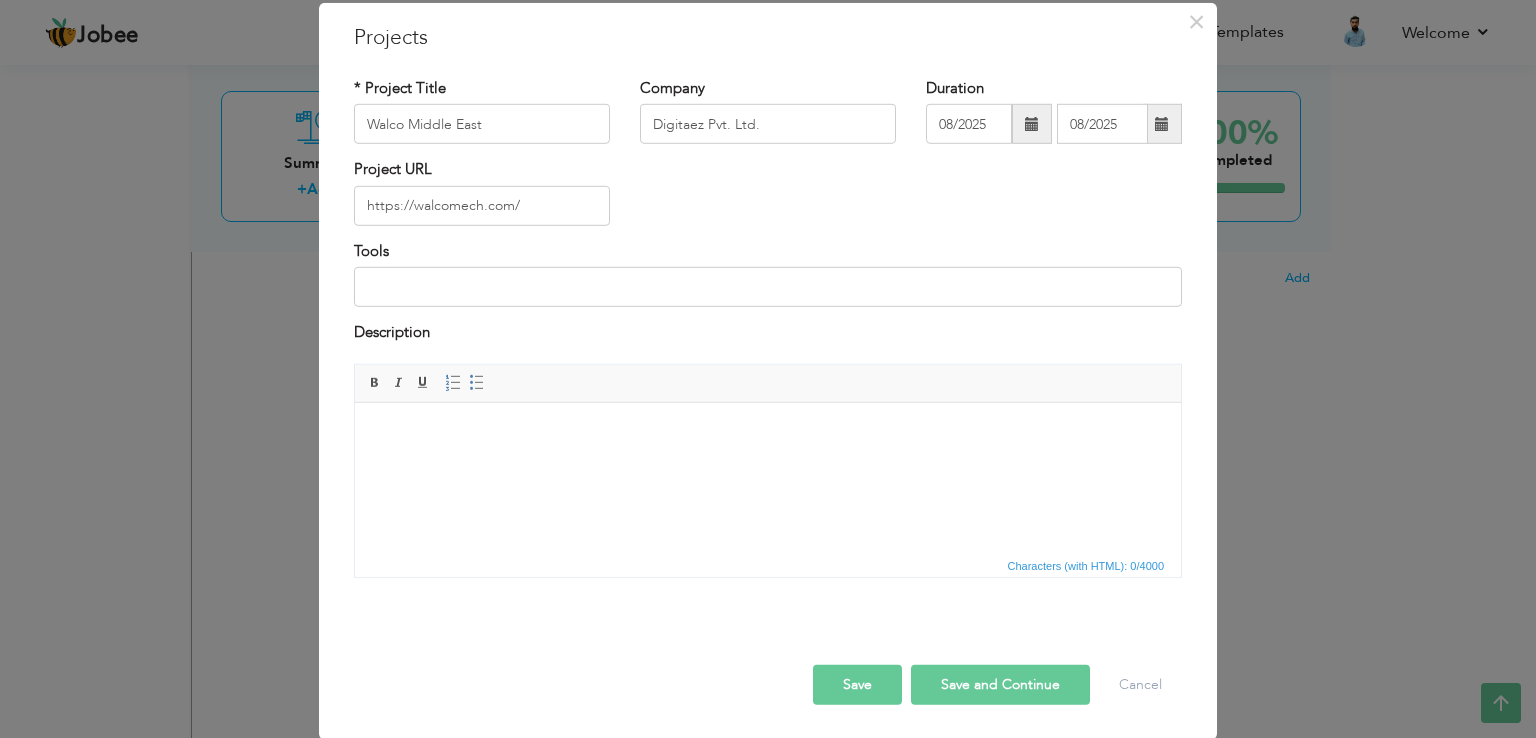 click on "Save and Continue" at bounding box center [1000, 684] 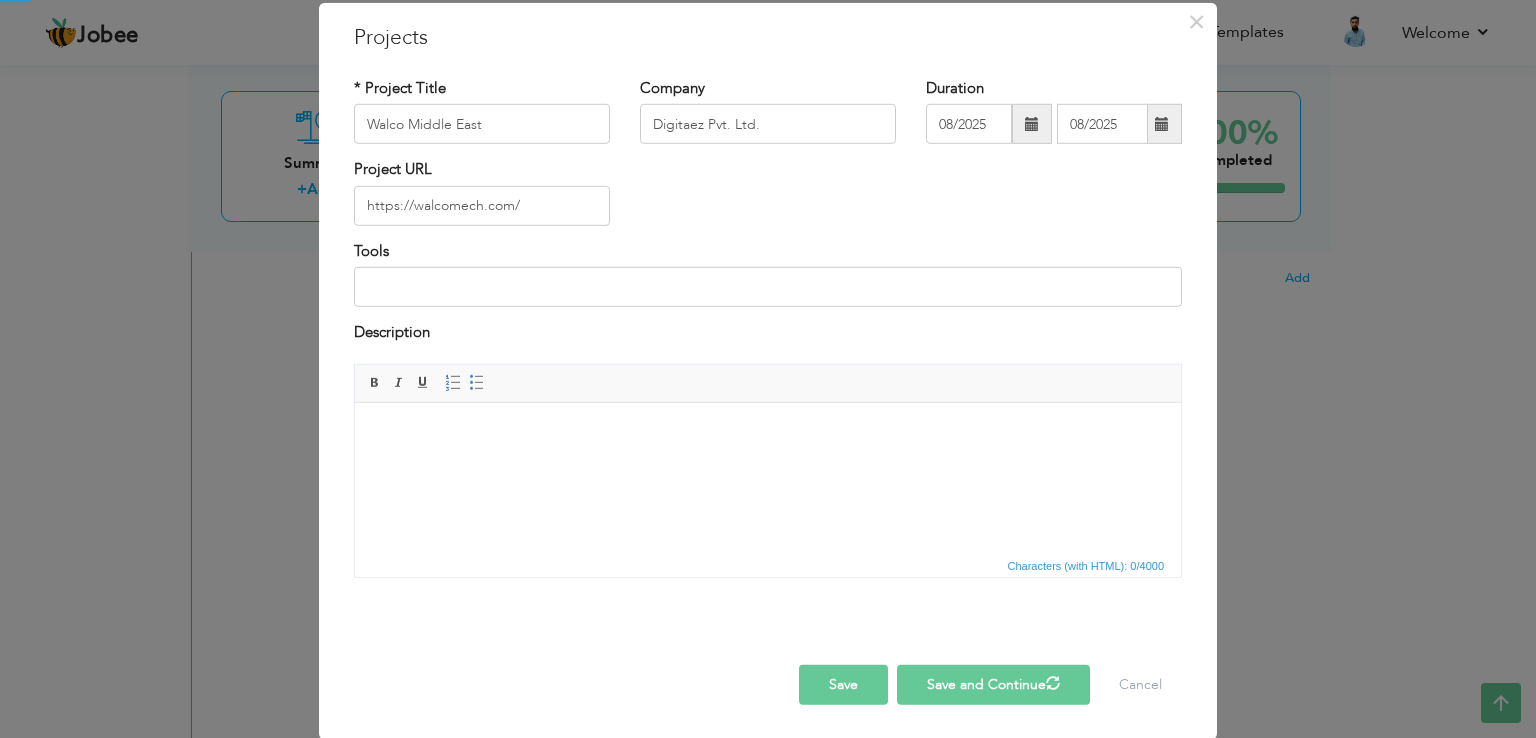 type 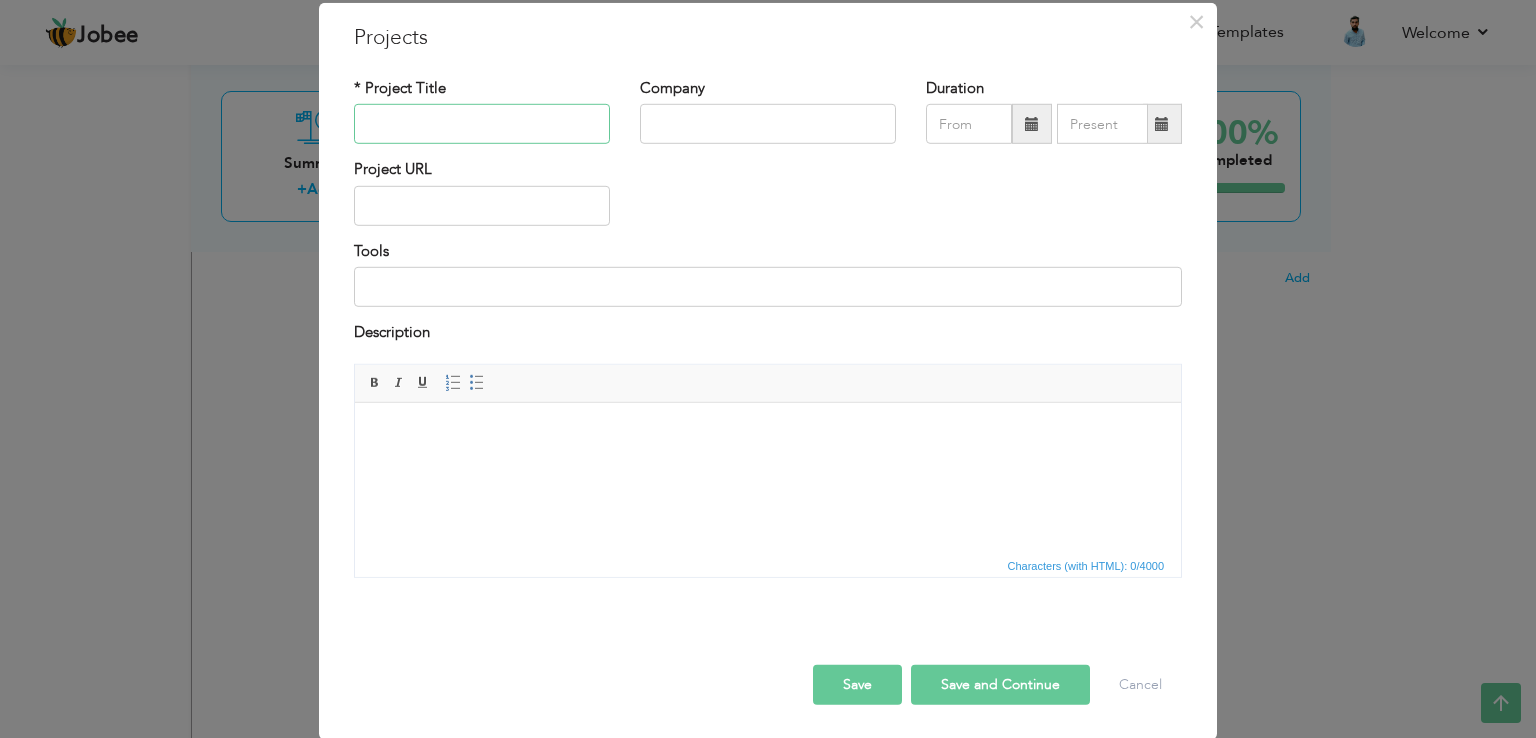 click at bounding box center (482, 124) 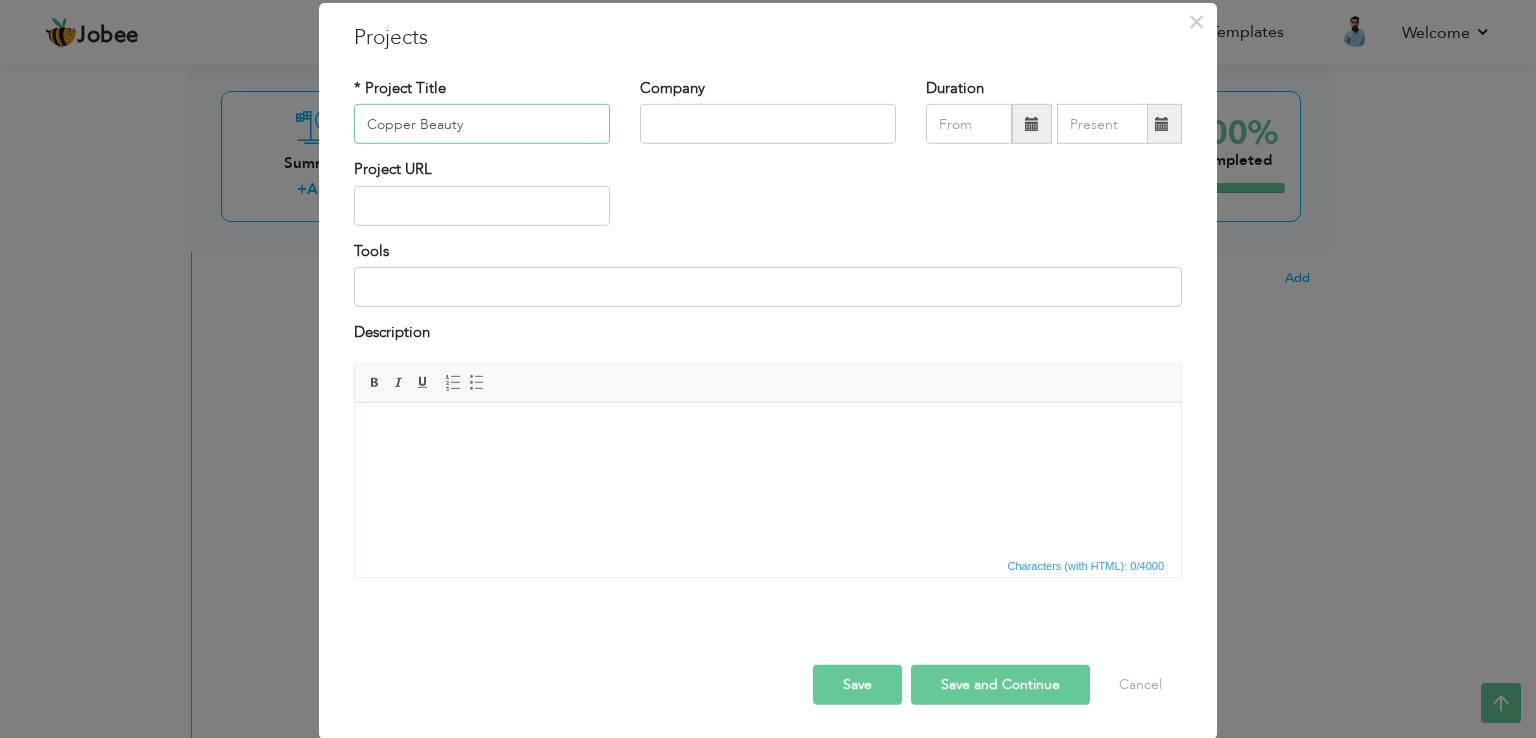 type on "Copper Beauty" 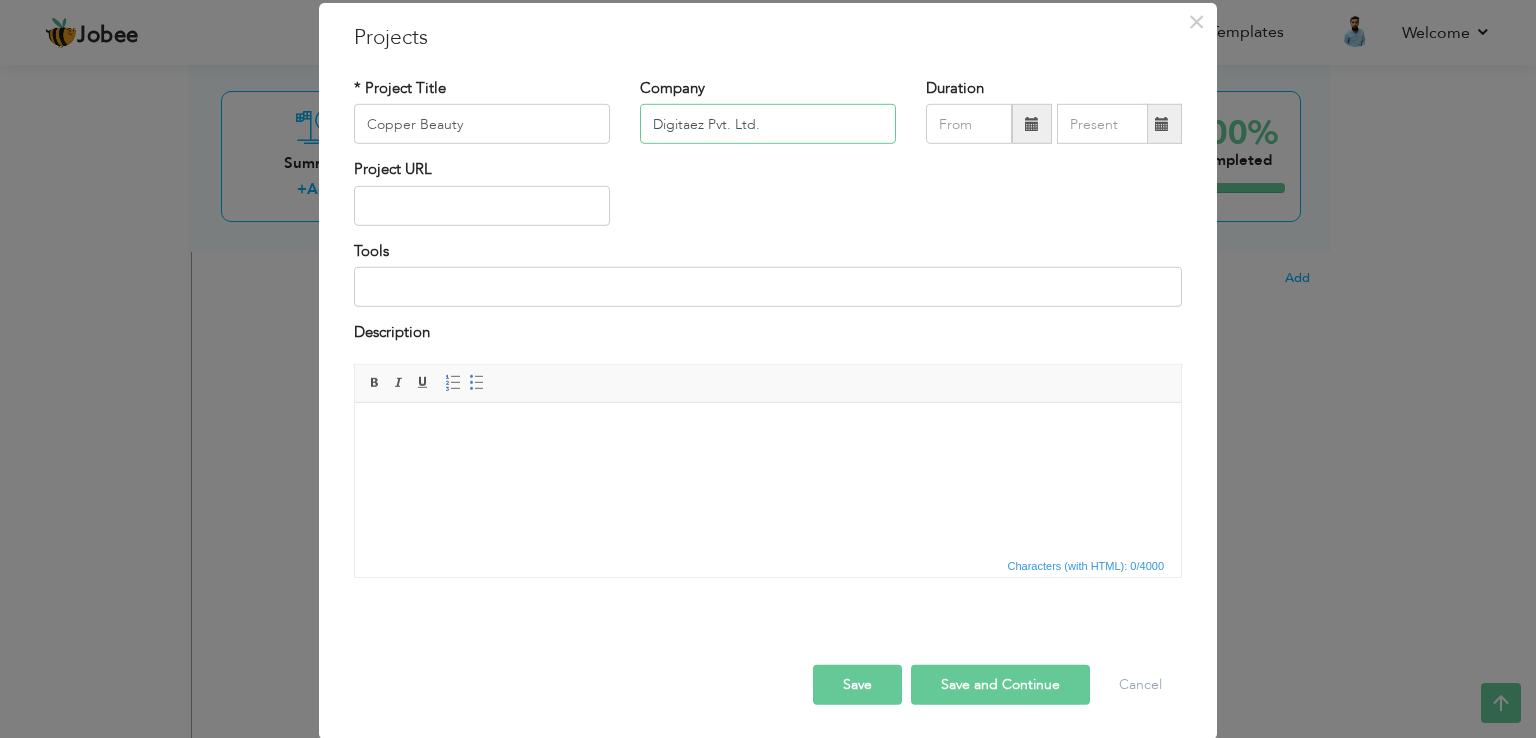 type on "Digitaez Pvt. Ltd." 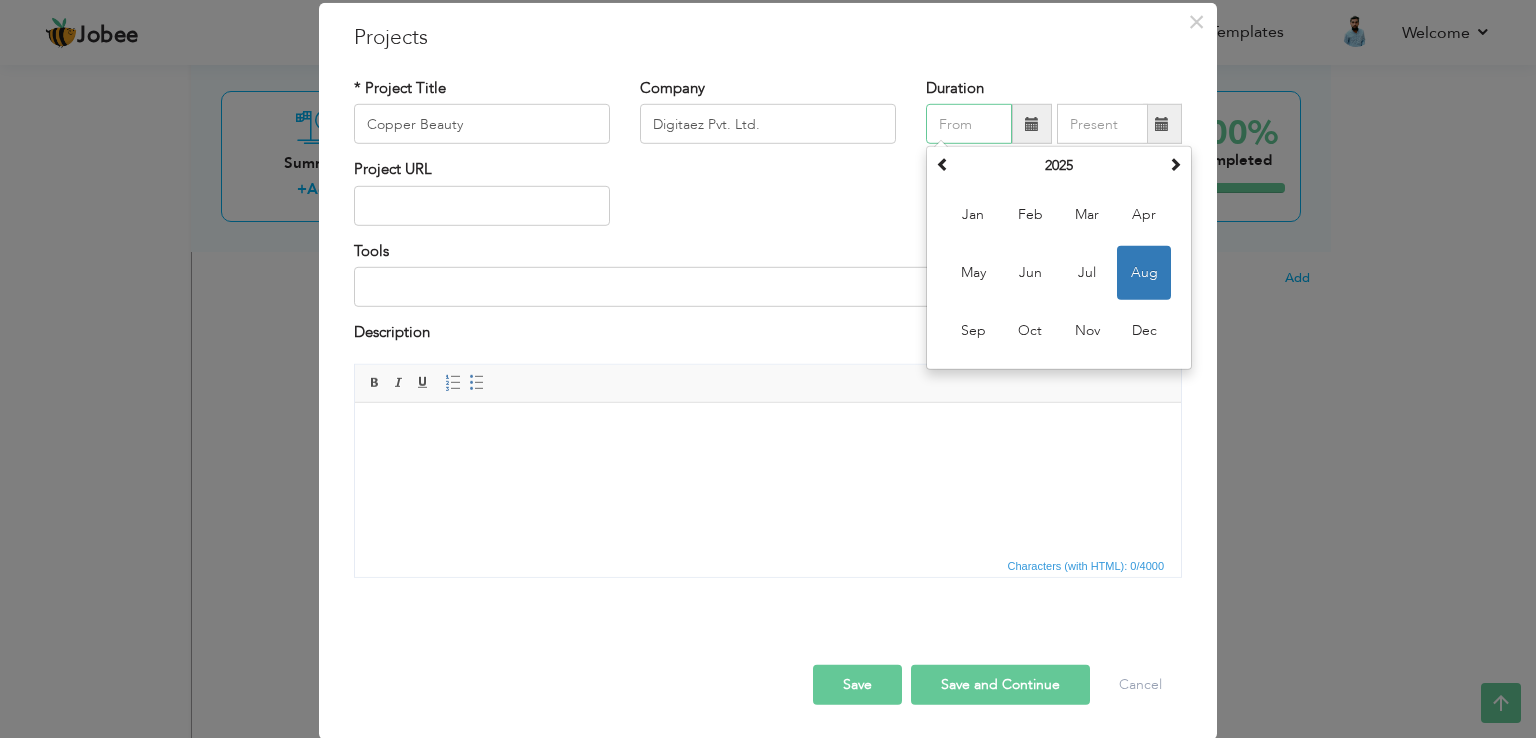 click on "Aug" at bounding box center (1144, 273) 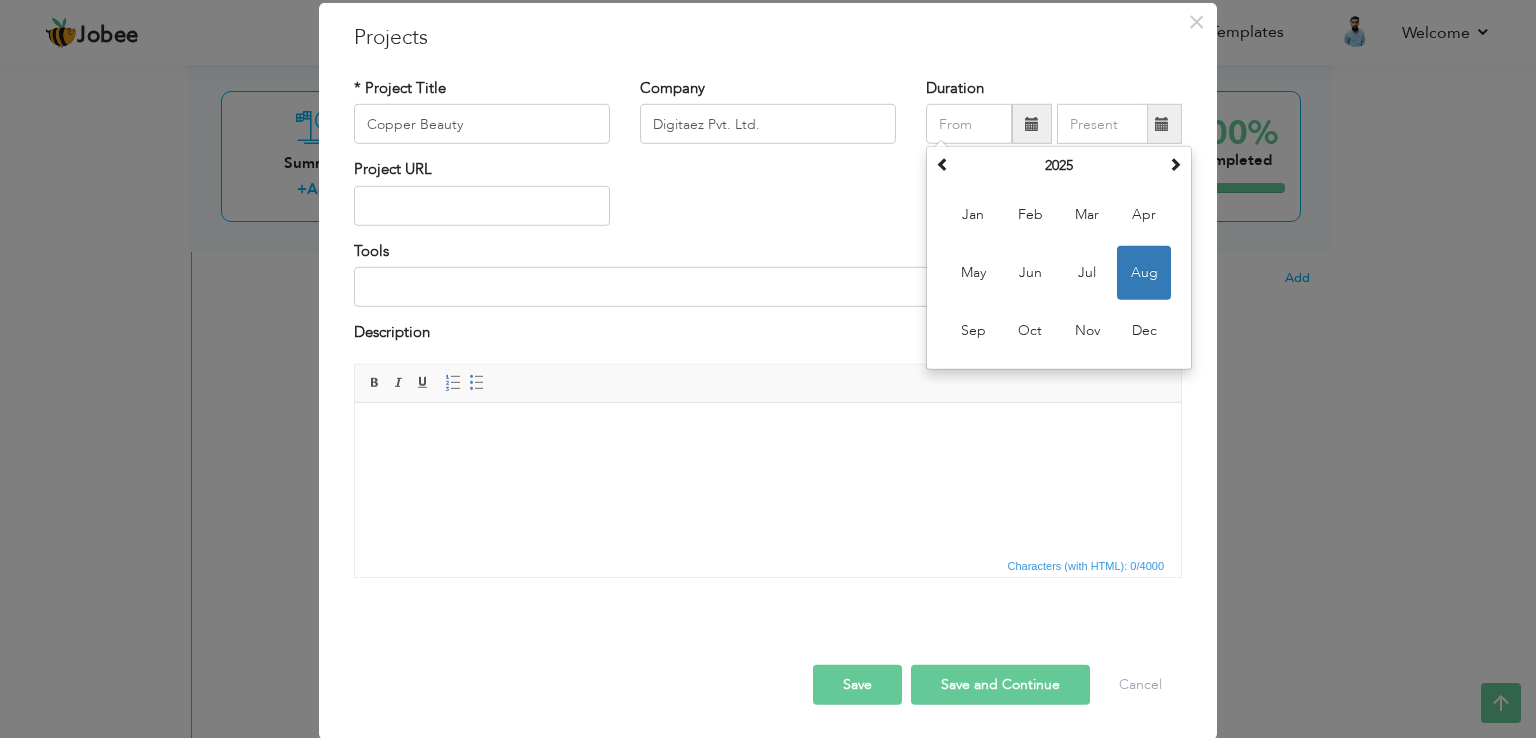 type on "08/2025" 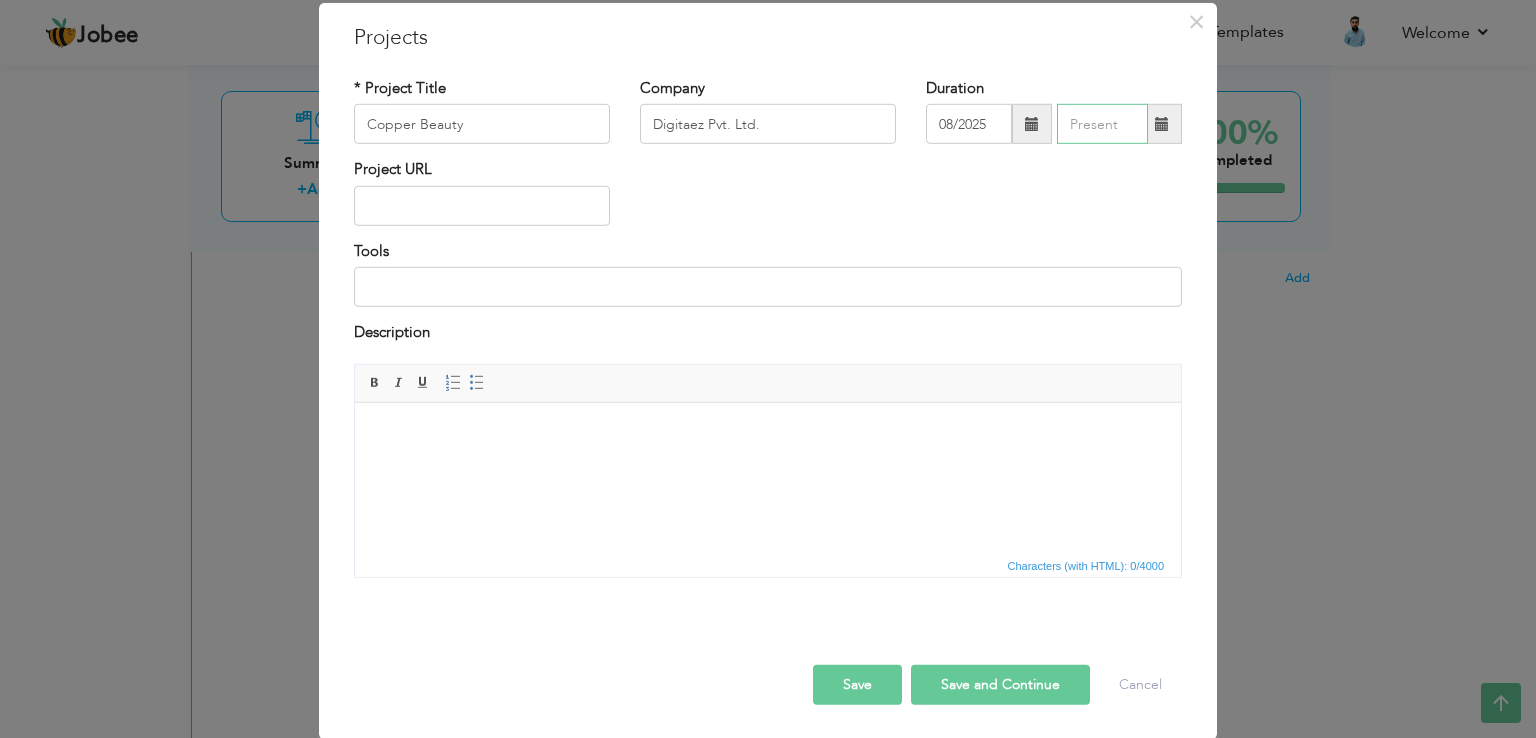click at bounding box center [1102, 124] 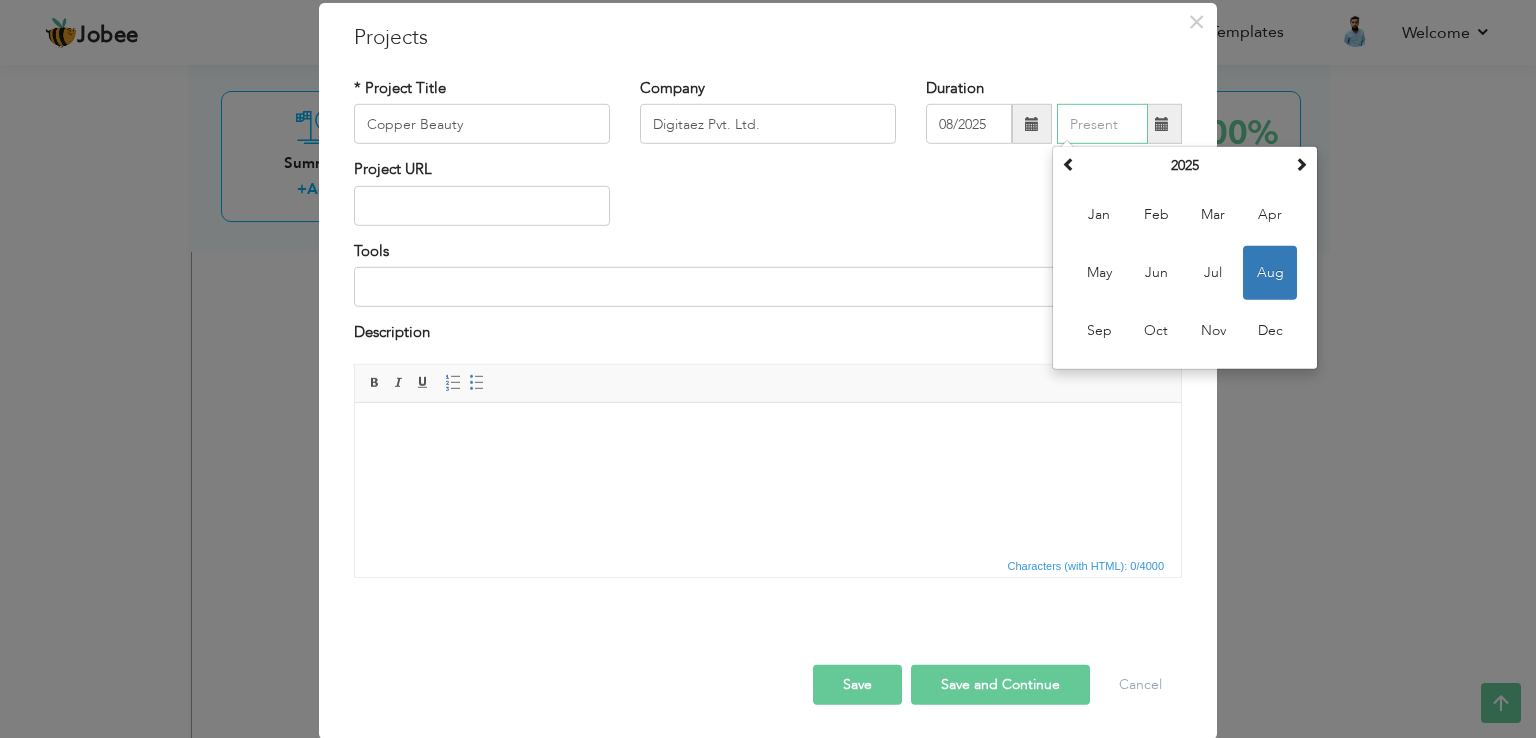 click on "Aug" at bounding box center [1270, 273] 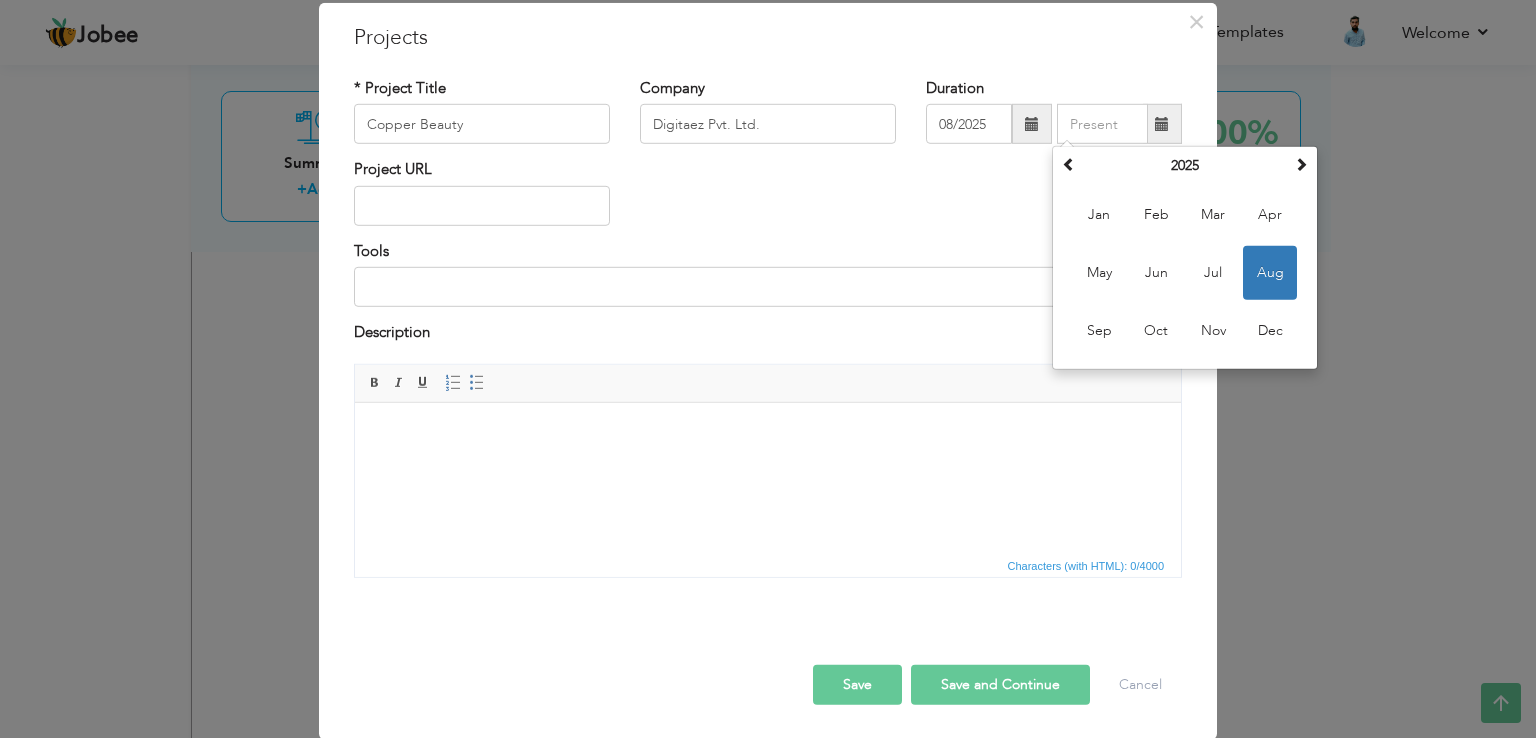 type on "08/2025" 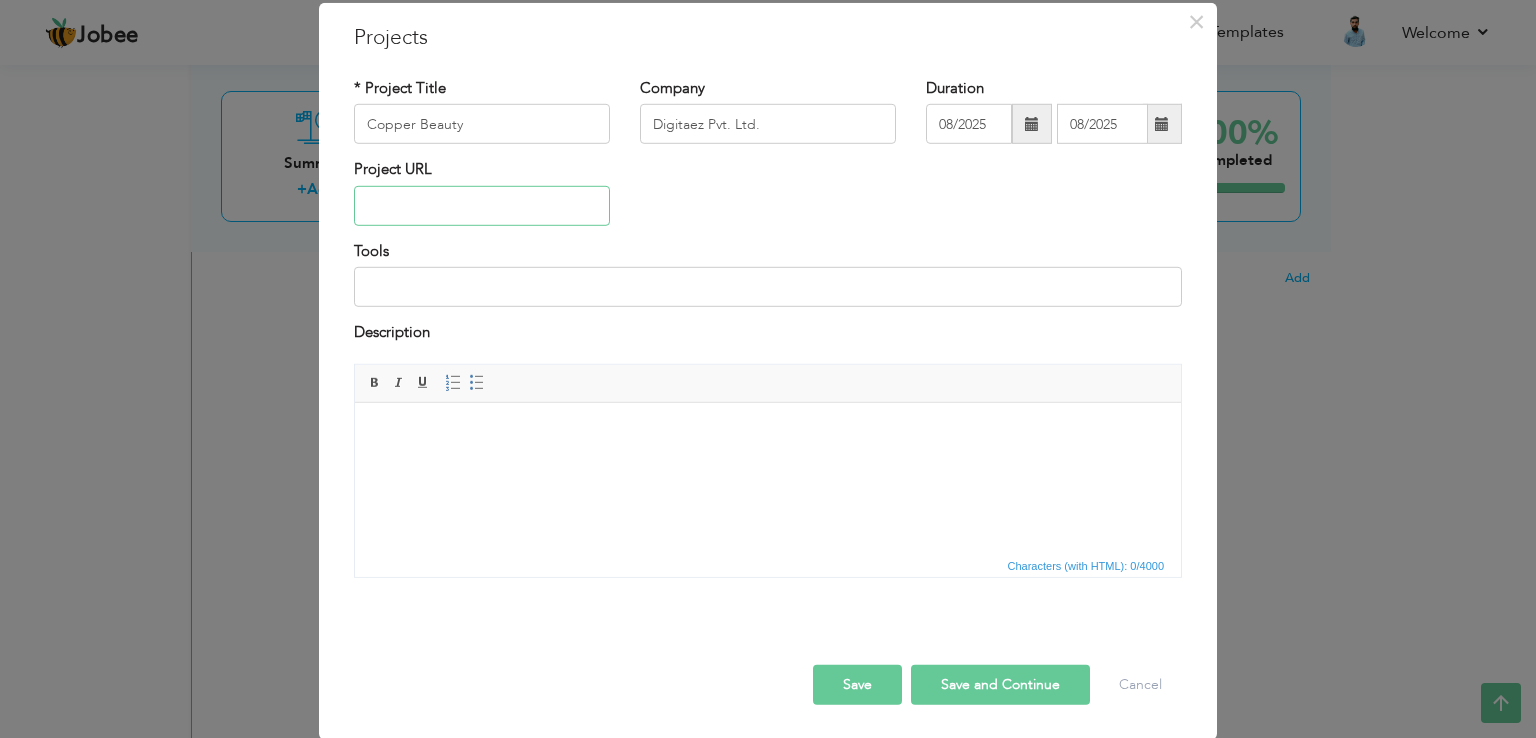 click at bounding box center [482, 206] 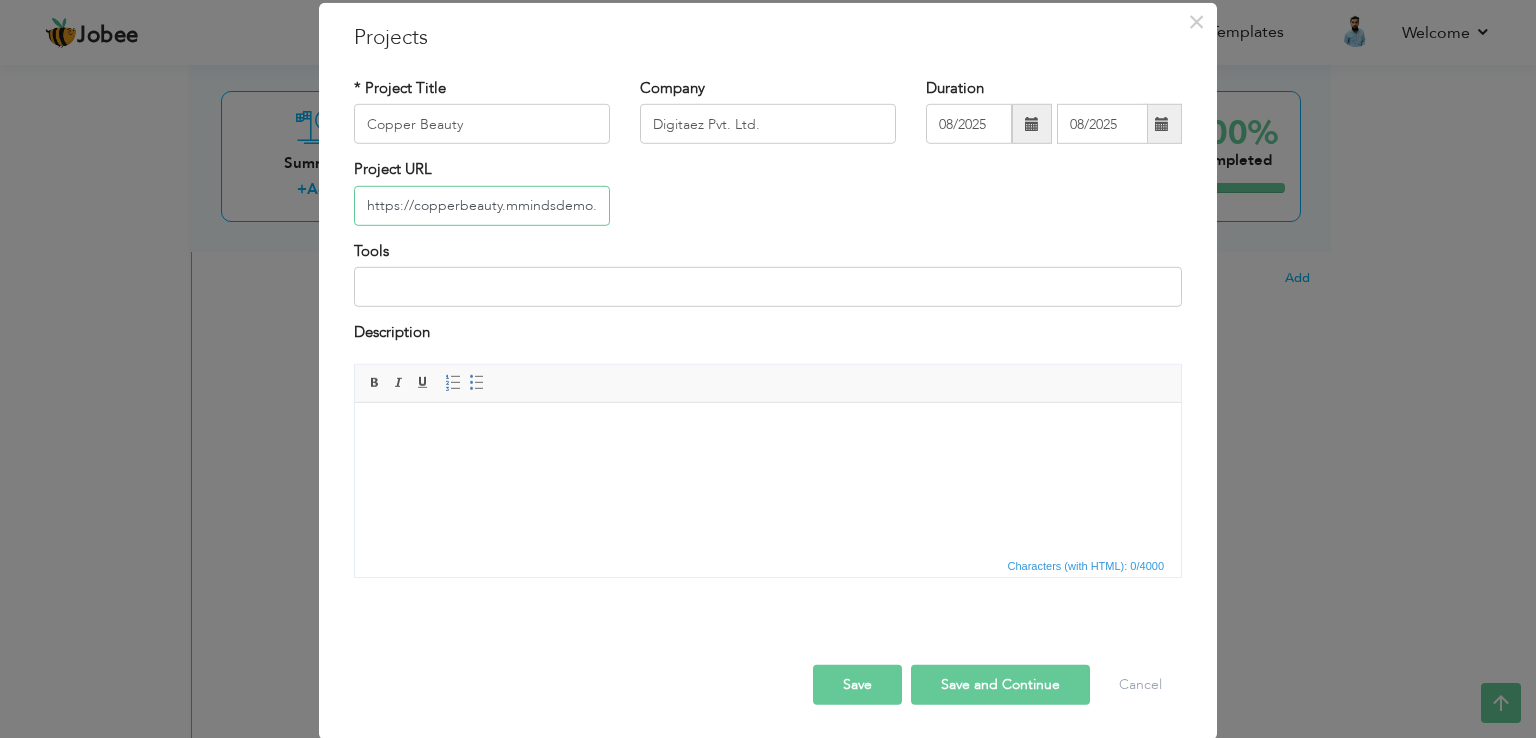 scroll, scrollTop: 0, scrollLeft: 26, axis: horizontal 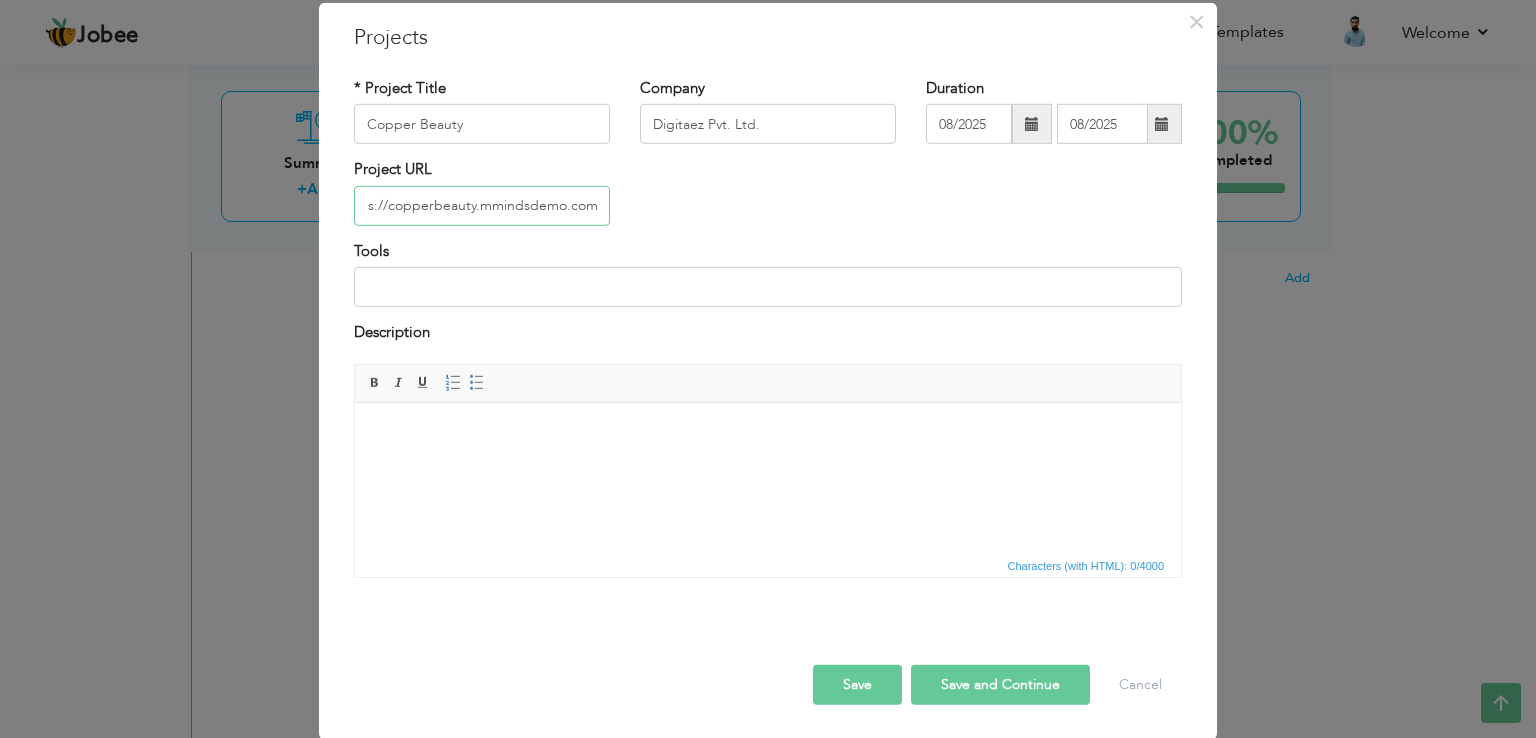 type on "https://copperbeauty.mmindsdemo.com/" 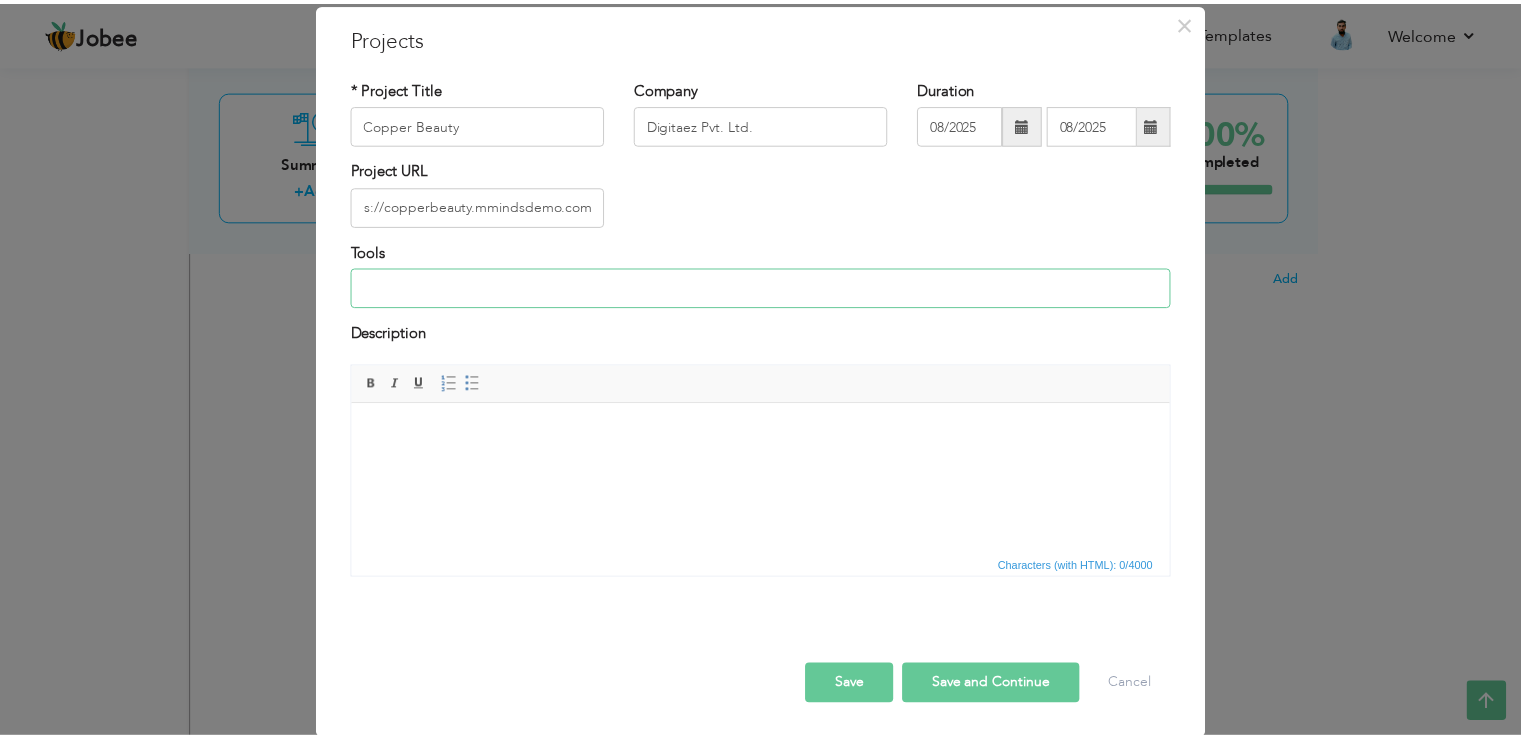 scroll, scrollTop: 0, scrollLeft: 0, axis: both 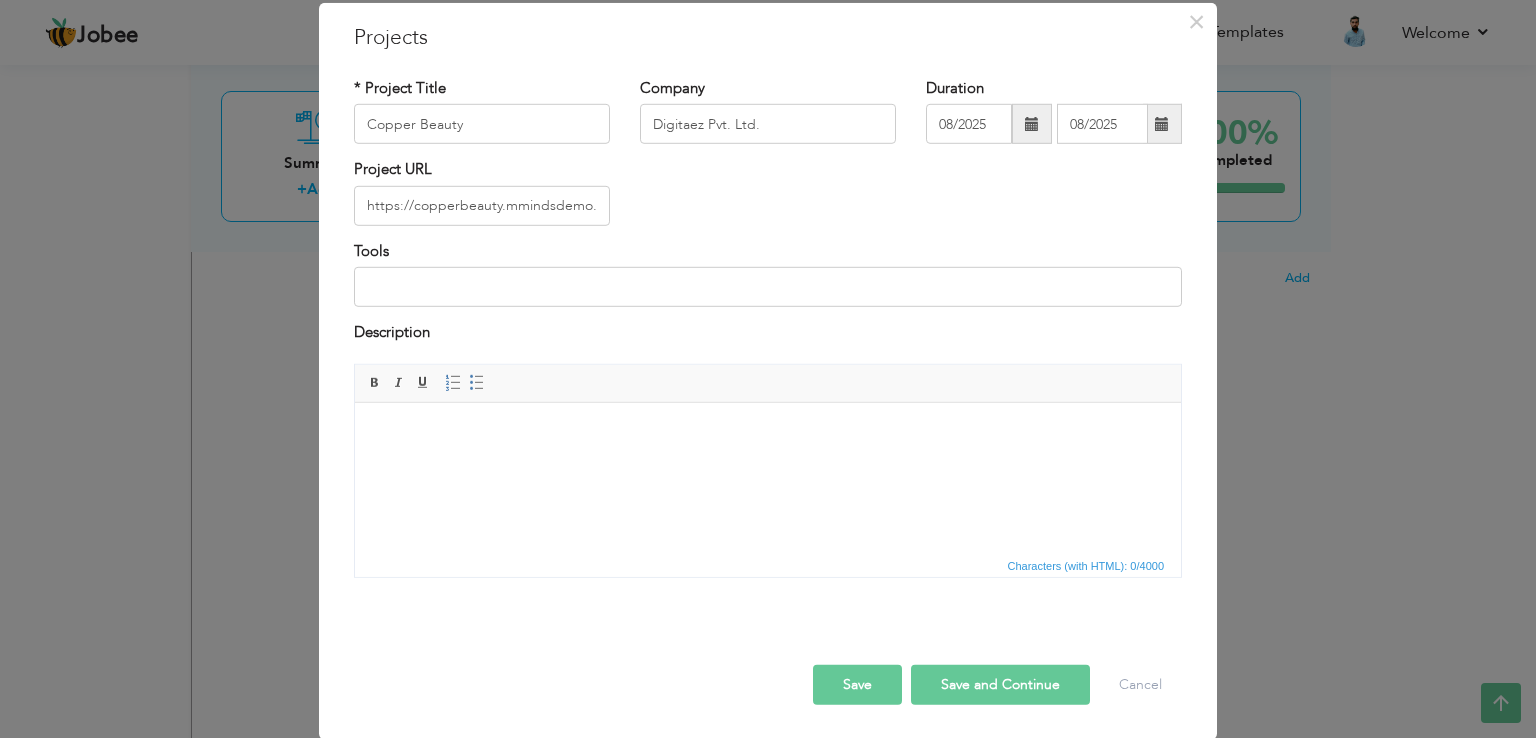click on "Save and Continue" at bounding box center [1000, 684] 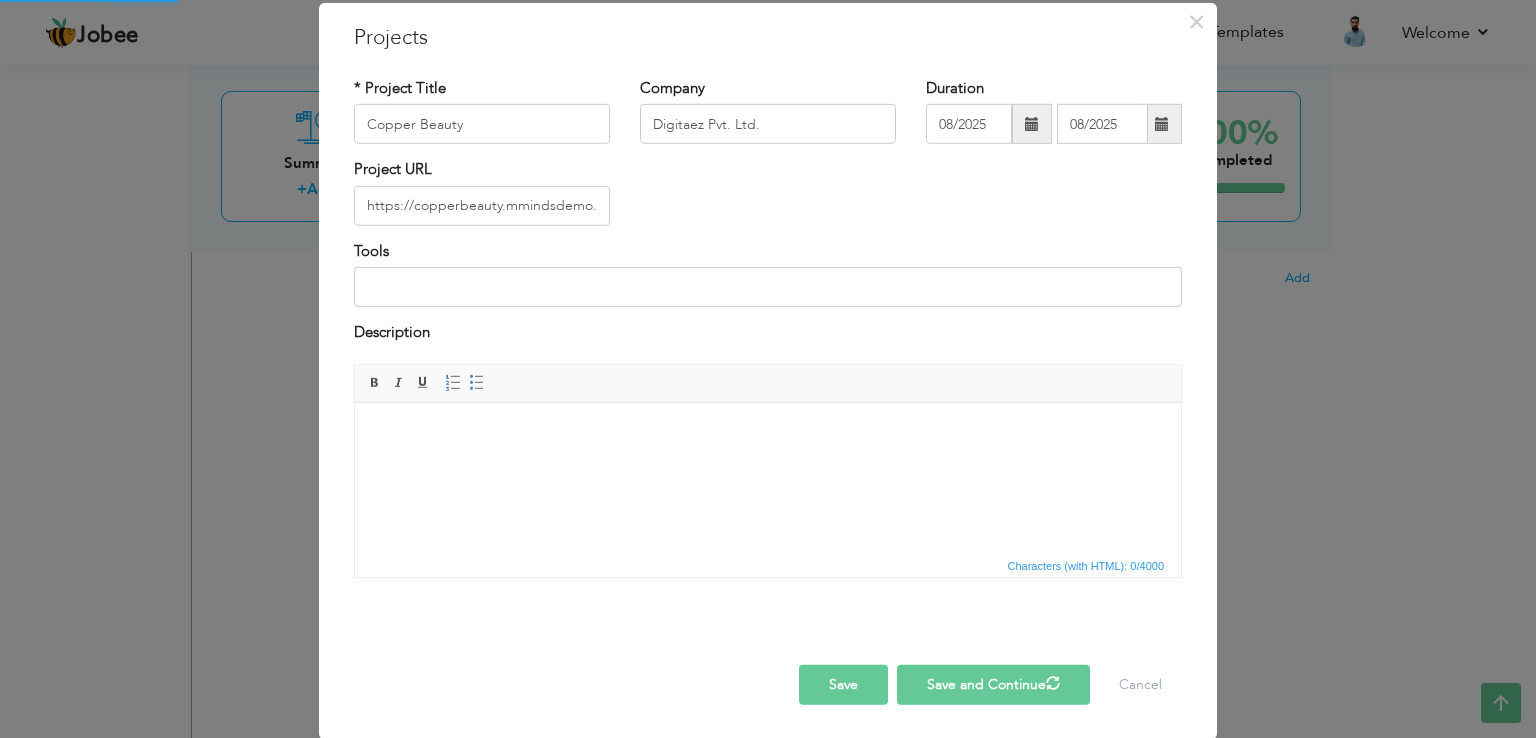 type 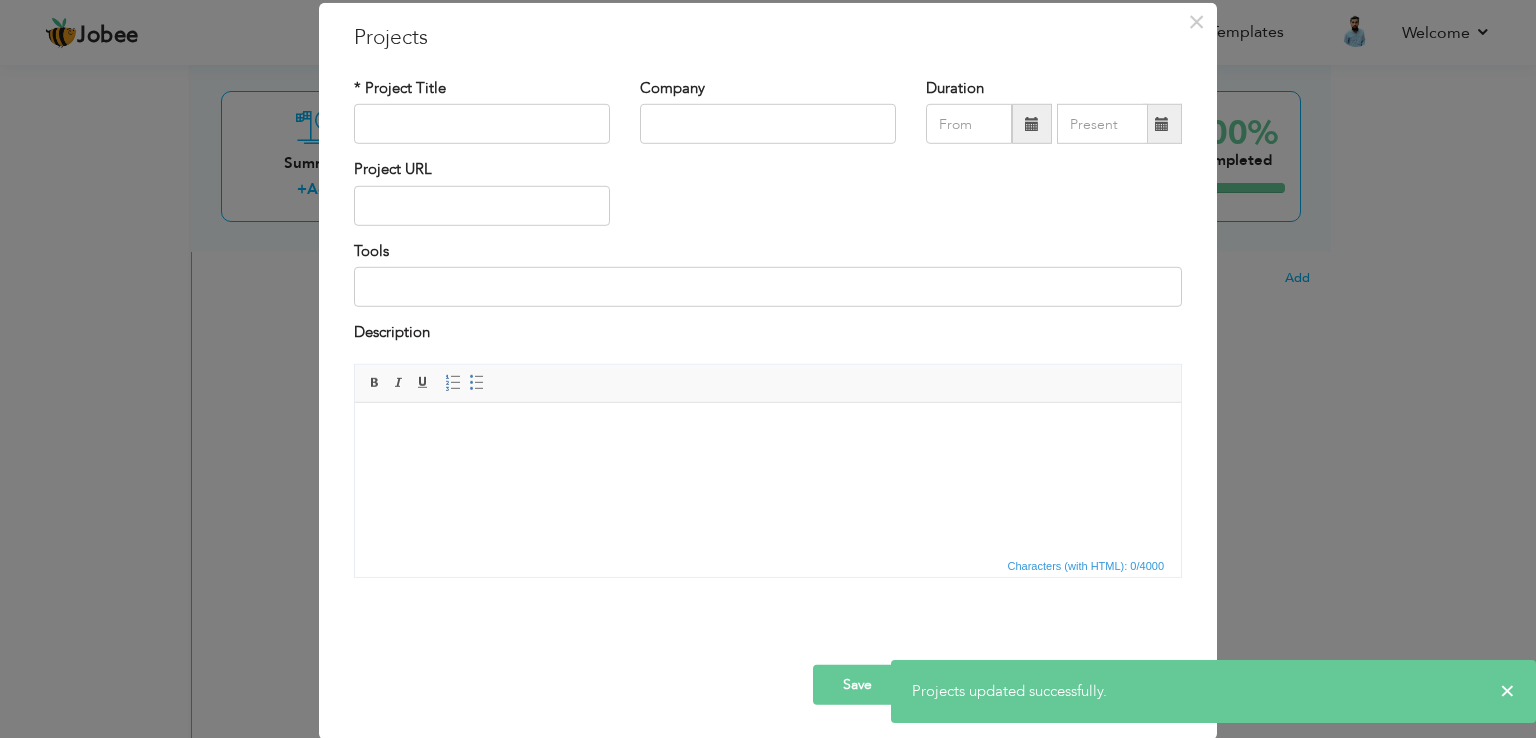 click on "×
Projects
* Project Title
Company
Duration" at bounding box center [768, 371] 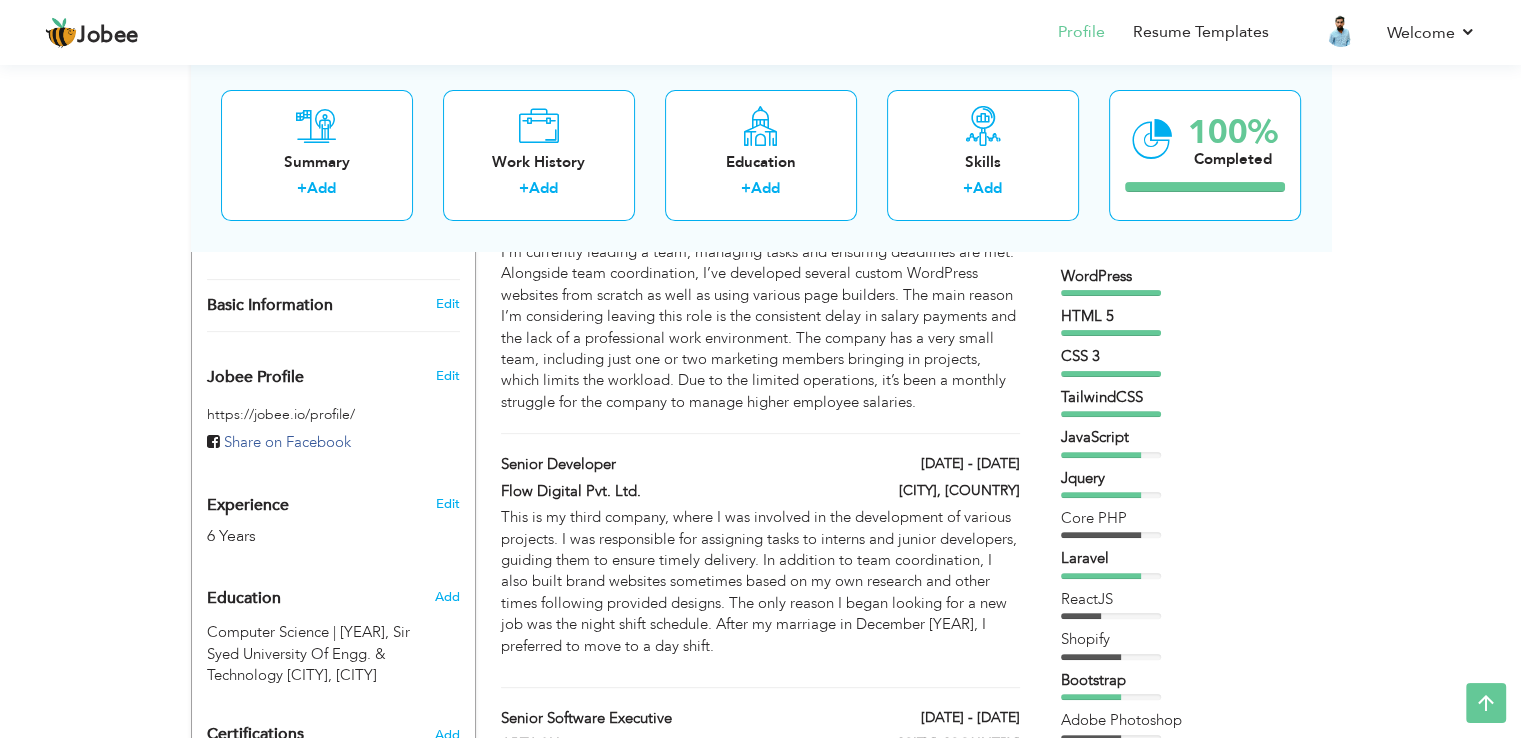 scroll, scrollTop: 467, scrollLeft: 0, axis: vertical 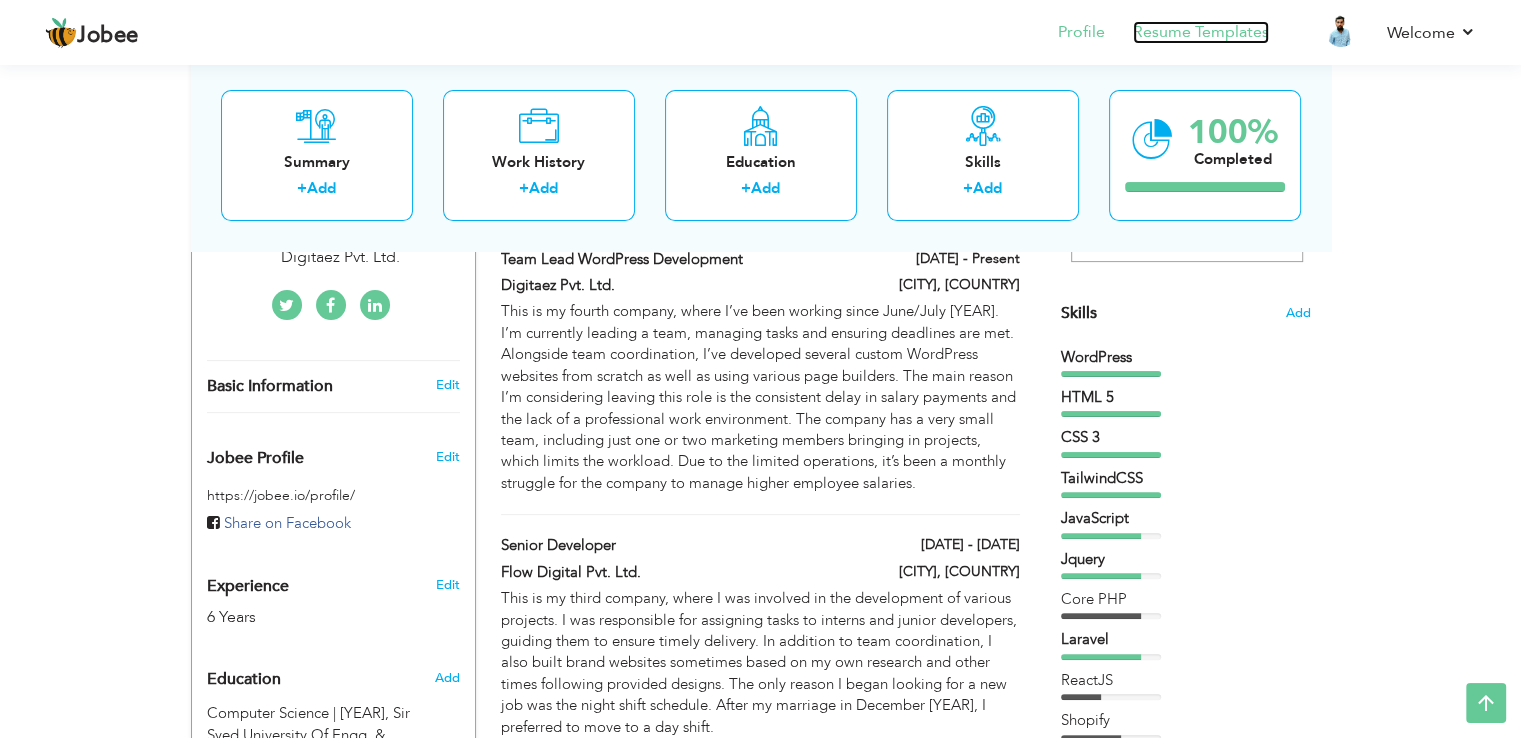 click on "Resume Templates" at bounding box center [1201, 32] 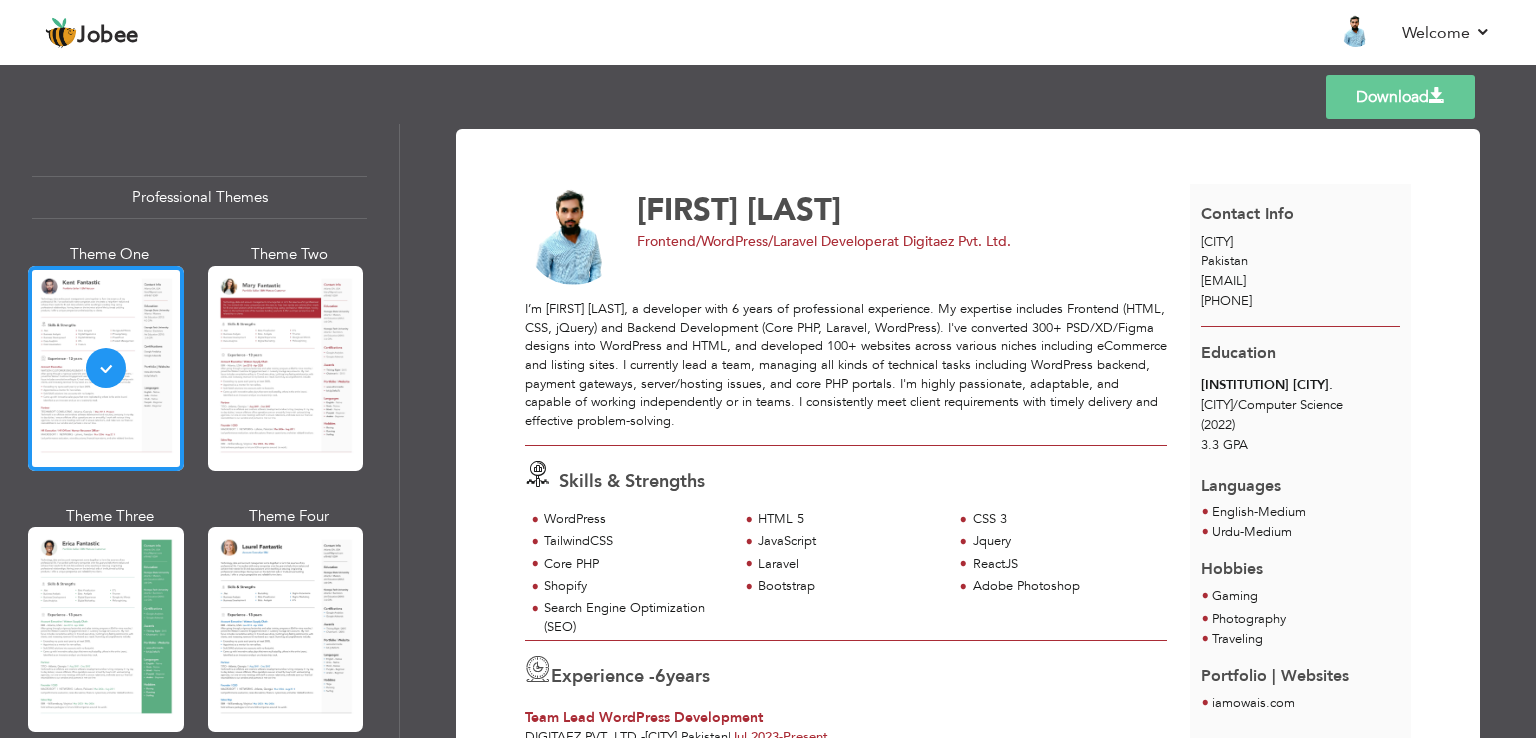 scroll, scrollTop: 0, scrollLeft: 0, axis: both 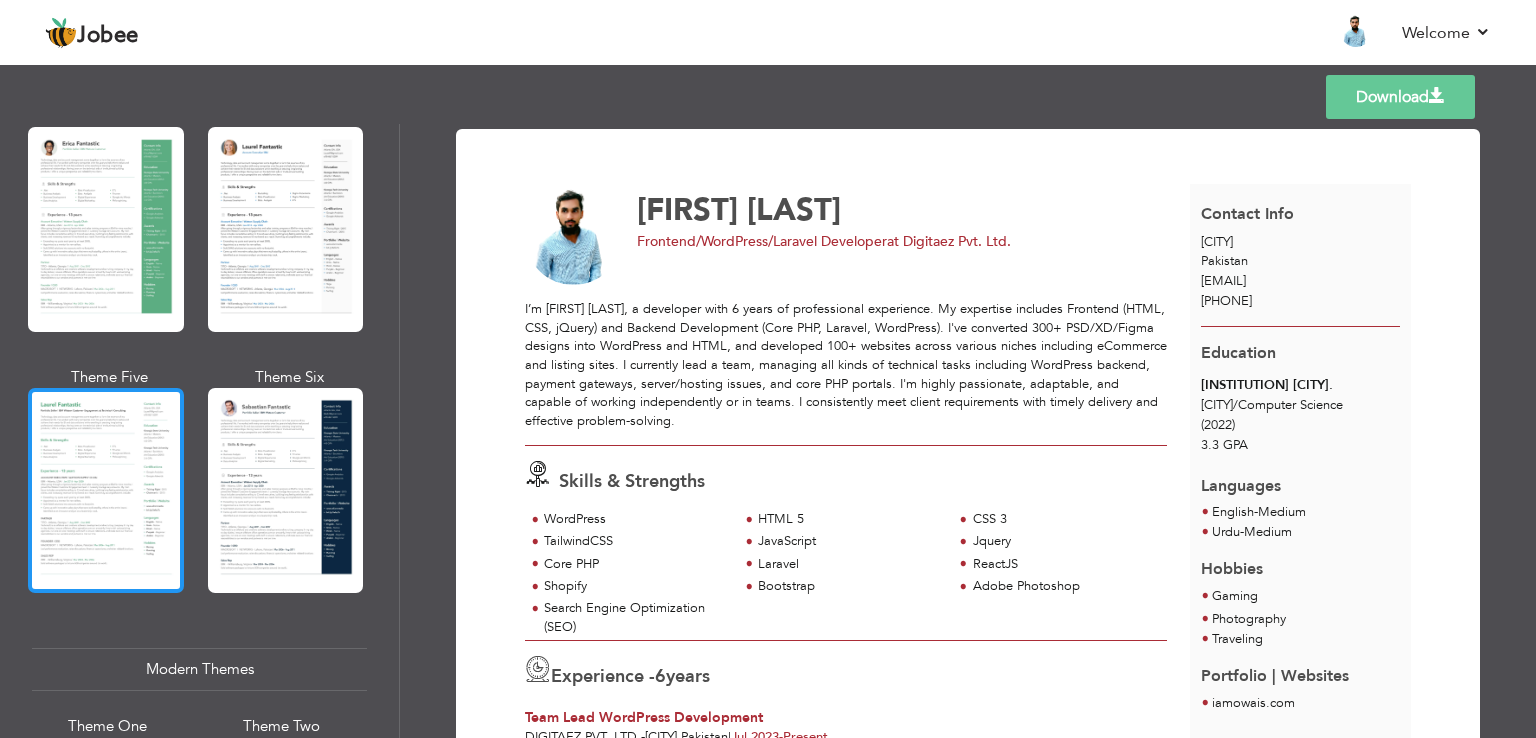 click at bounding box center (106, 490) 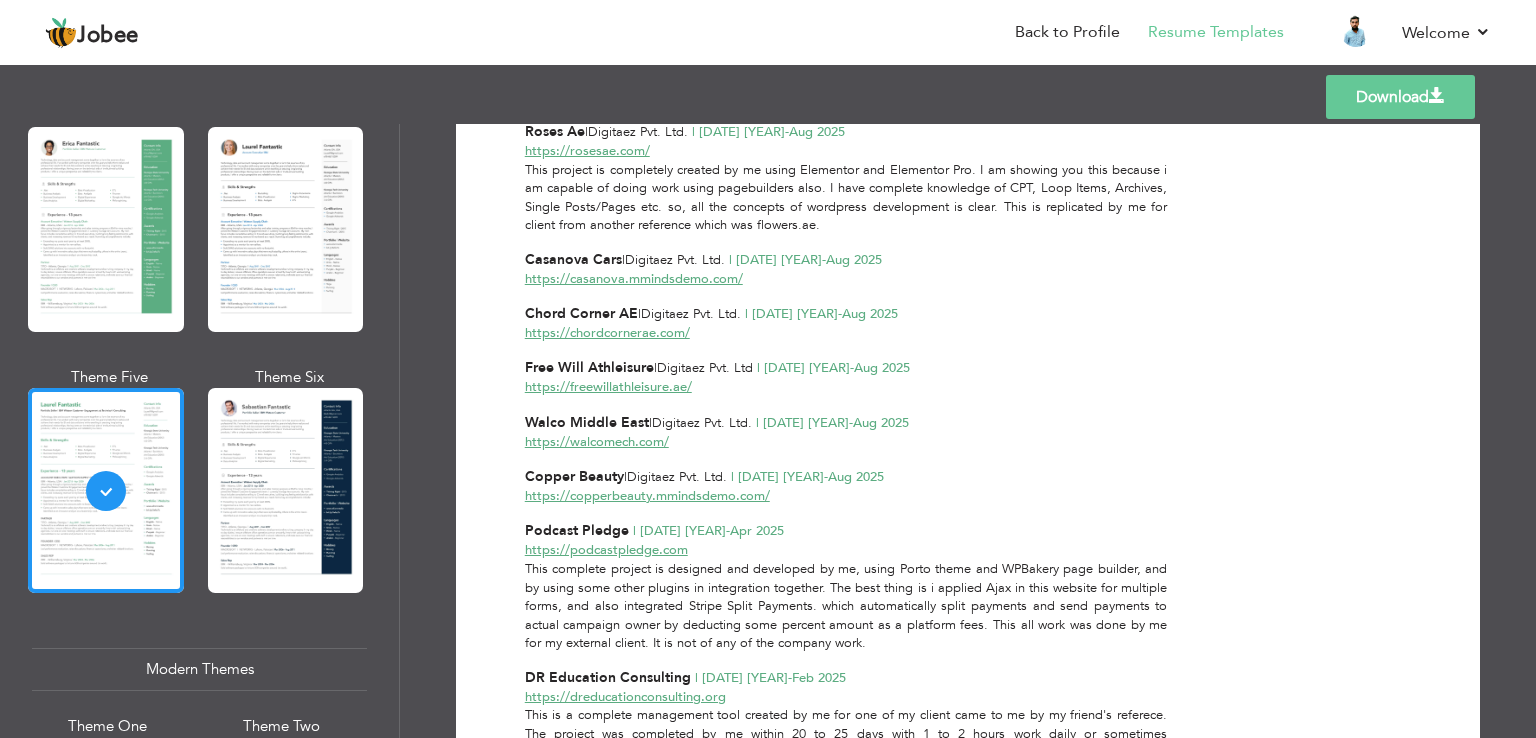 scroll, scrollTop: 1301, scrollLeft: 0, axis: vertical 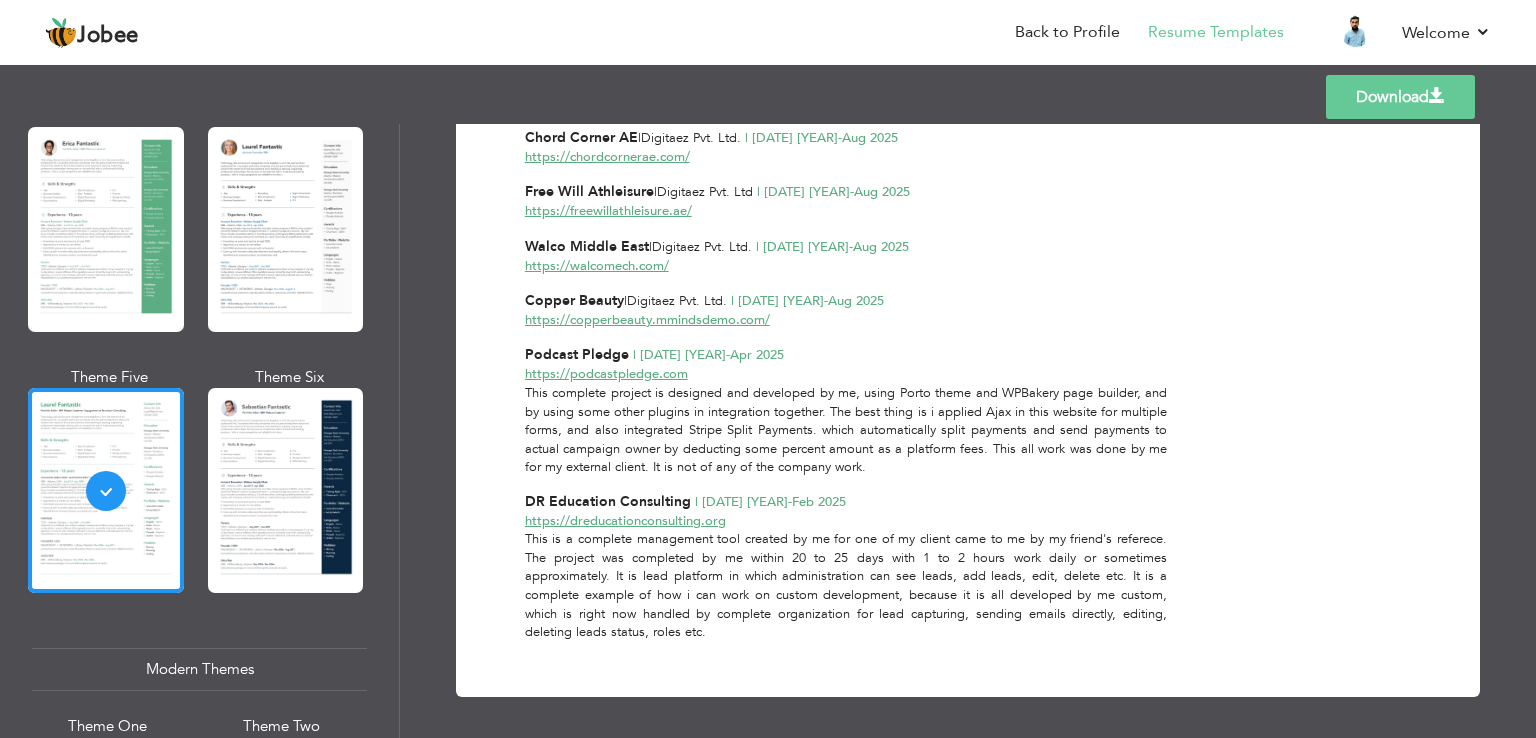 click on "Download" at bounding box center (1400, 97) 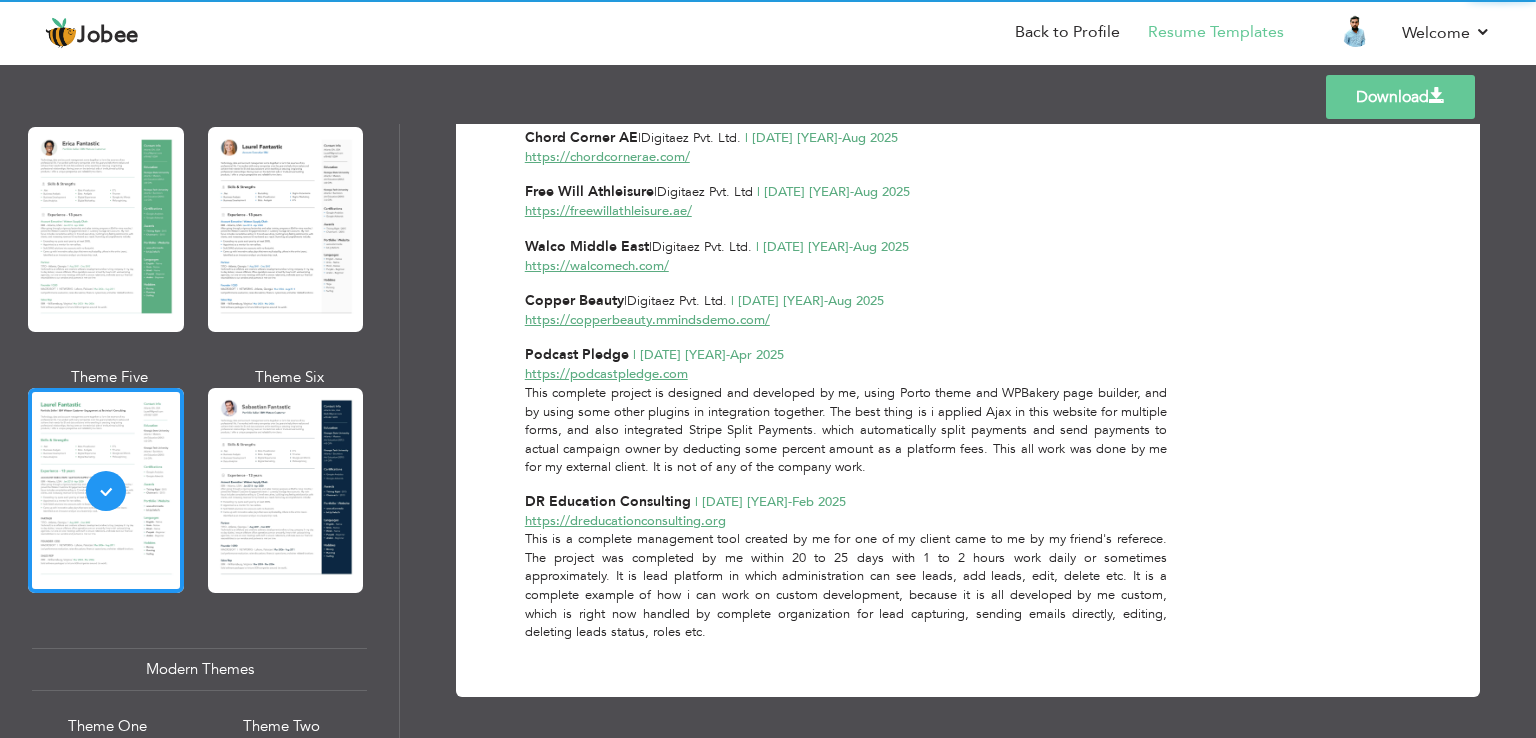 scroll, scrollTop: 1101, scrollLeft: 0, axis: vertical 